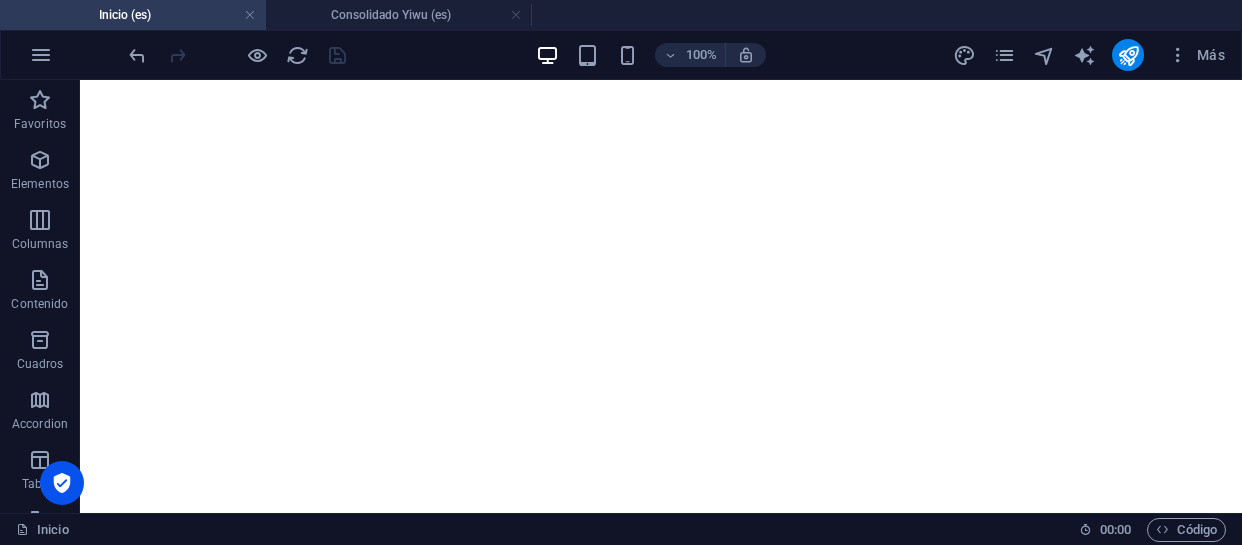 scroll, scrollTop: 0, scrollLeft: 0, axis: both 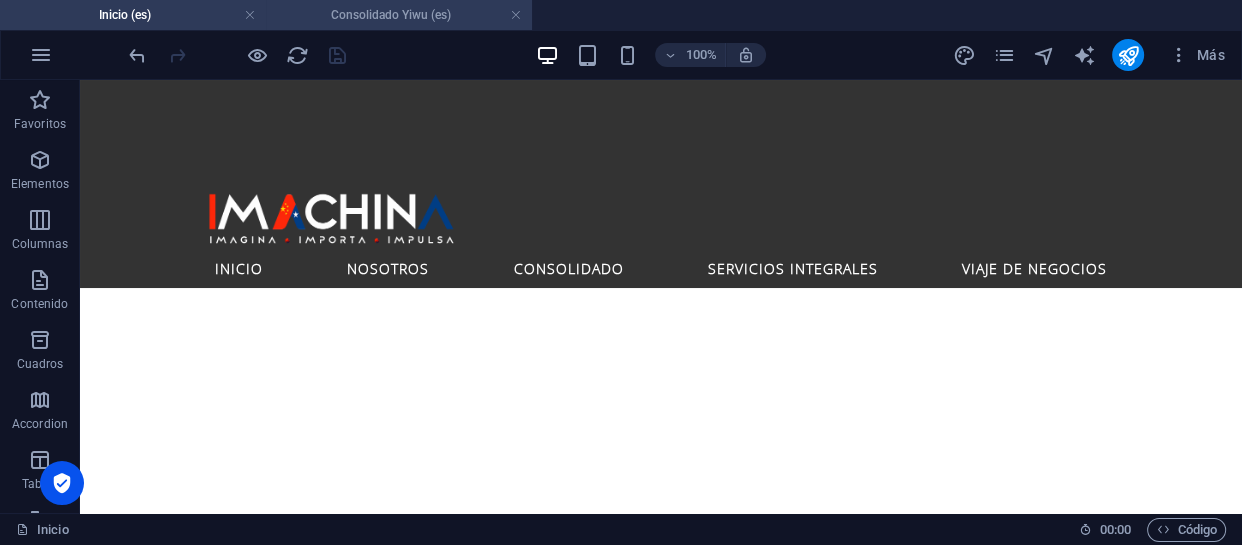 click on "Consolidado Yiwu (es)" at bounding box center [399, 15] 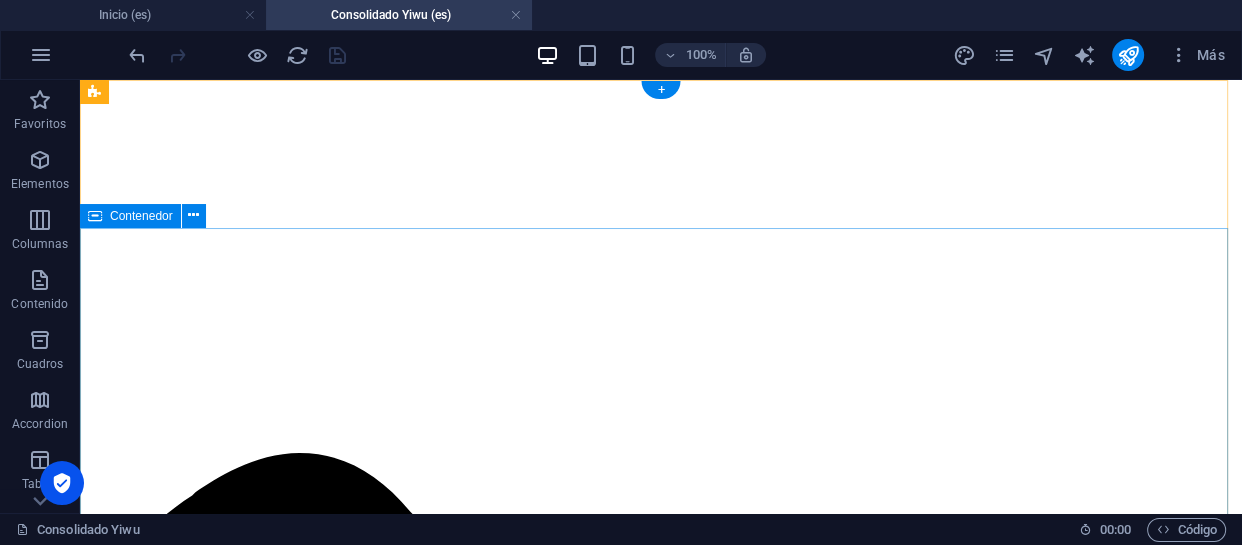 scroll, scrollTop: 0, scrollLeft: 0, axis: both 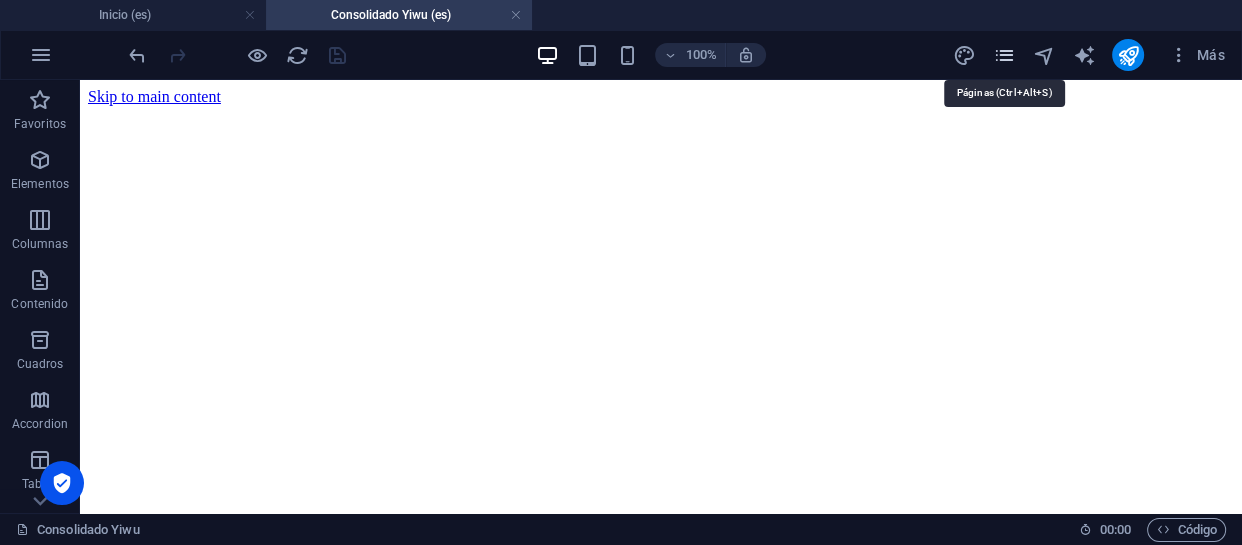 click at bounding box center [1004, 55] 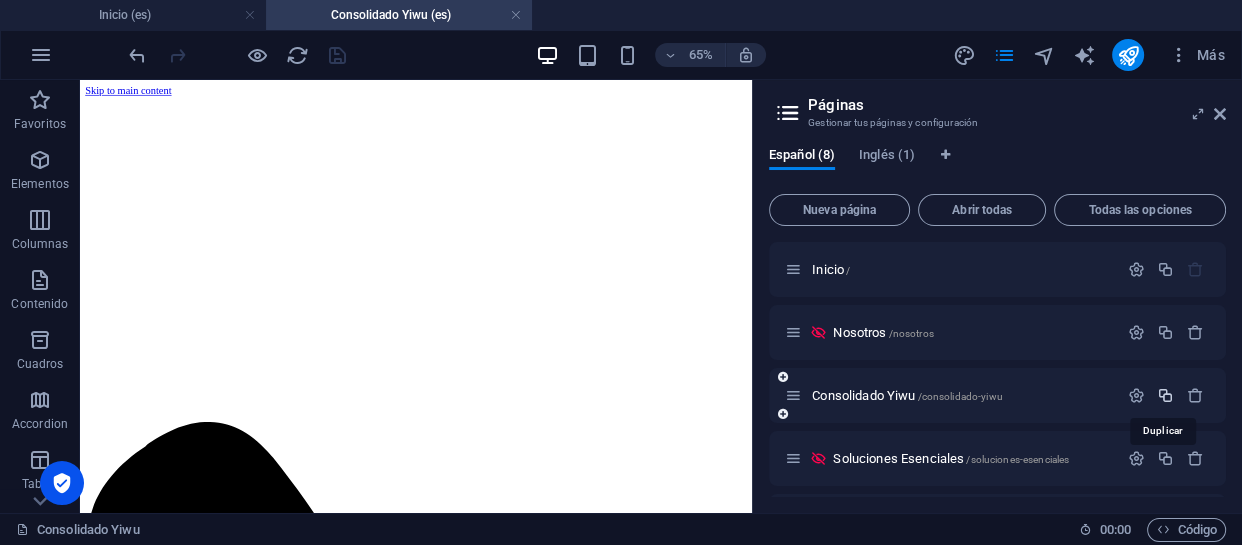 click at bounding box center (1165, 395) 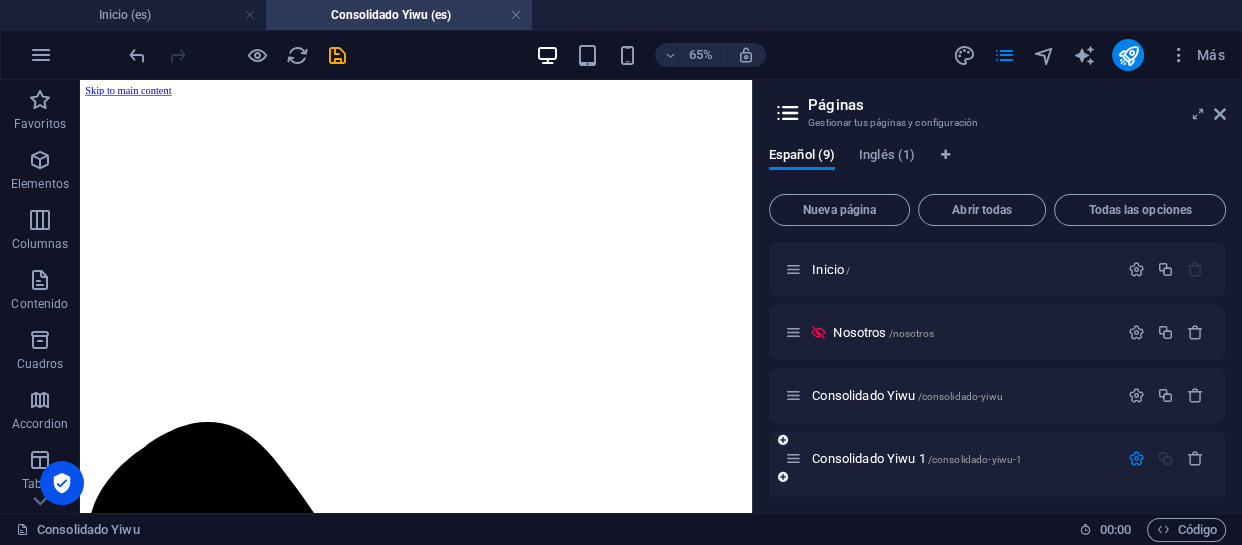 scroll, scrollTop: 164, scrollLeft: 0, axis: vertical 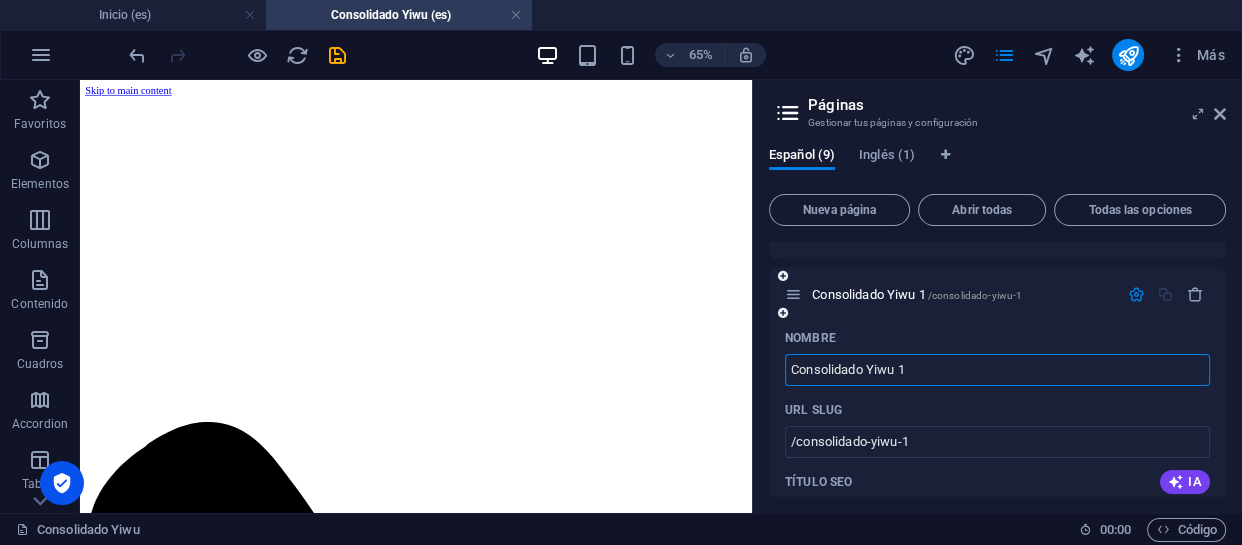 click on "Consolidado Yiwu 1" at bounding box center [997, 370] 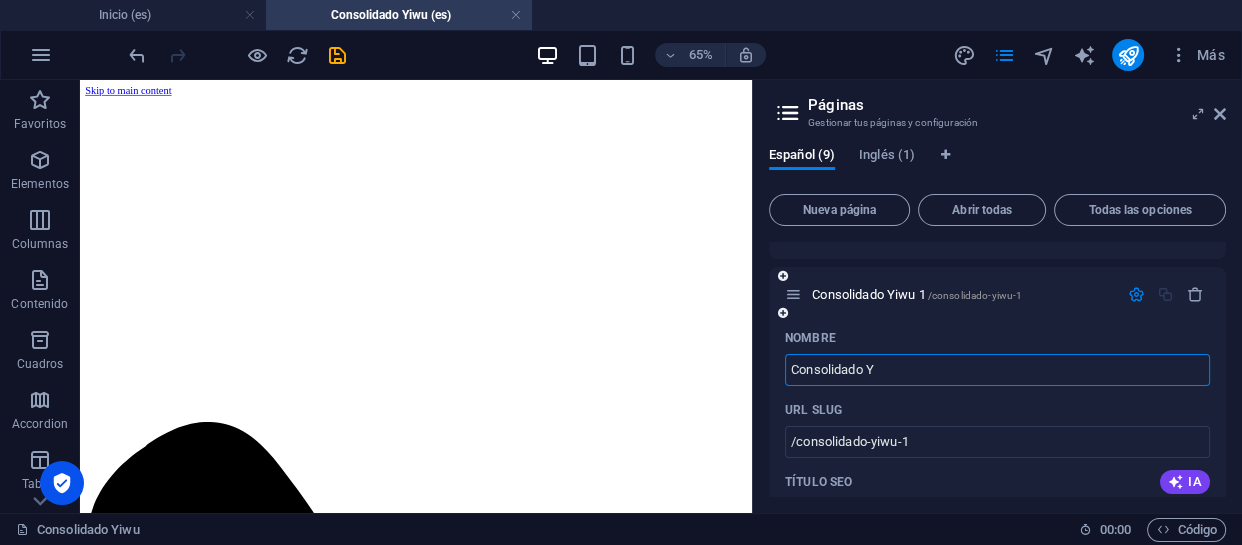 type on "Consolidado" 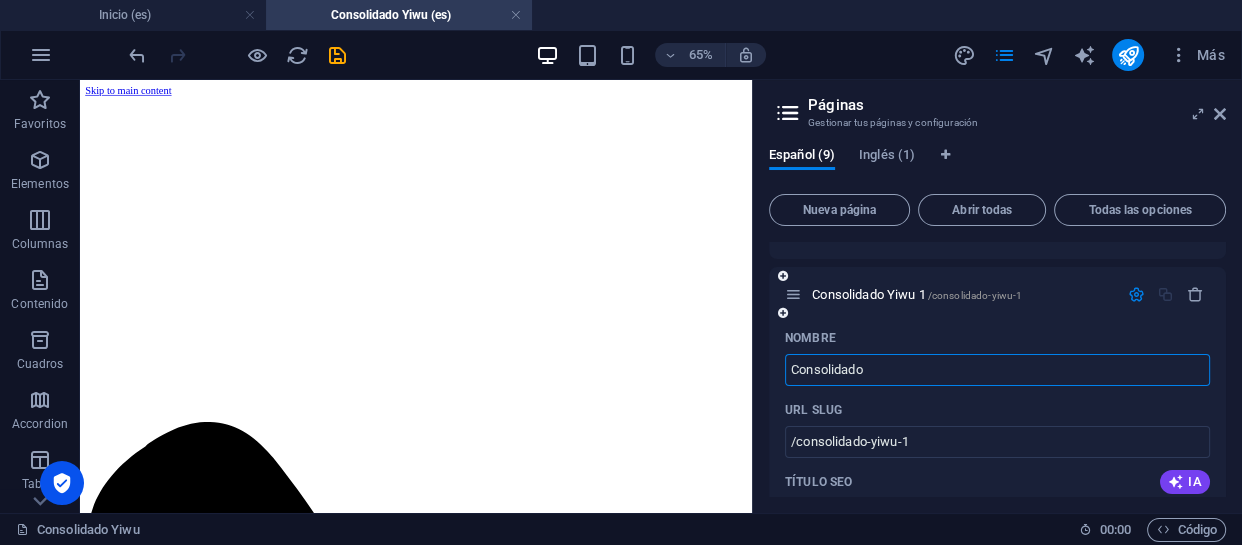 type on "/consolidado-y" 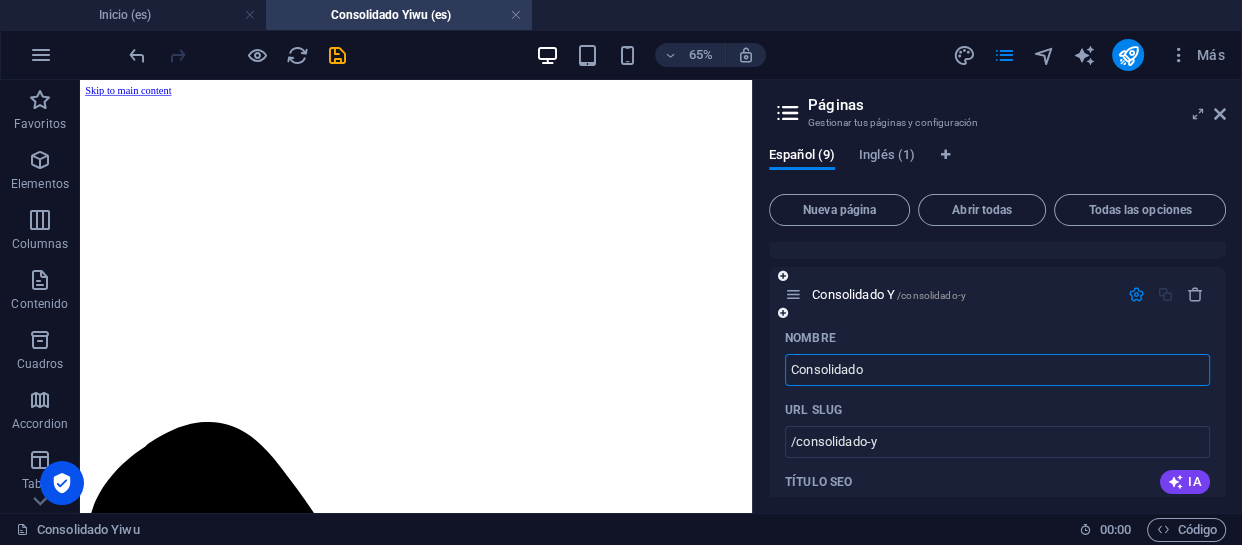type on "Consolidado" 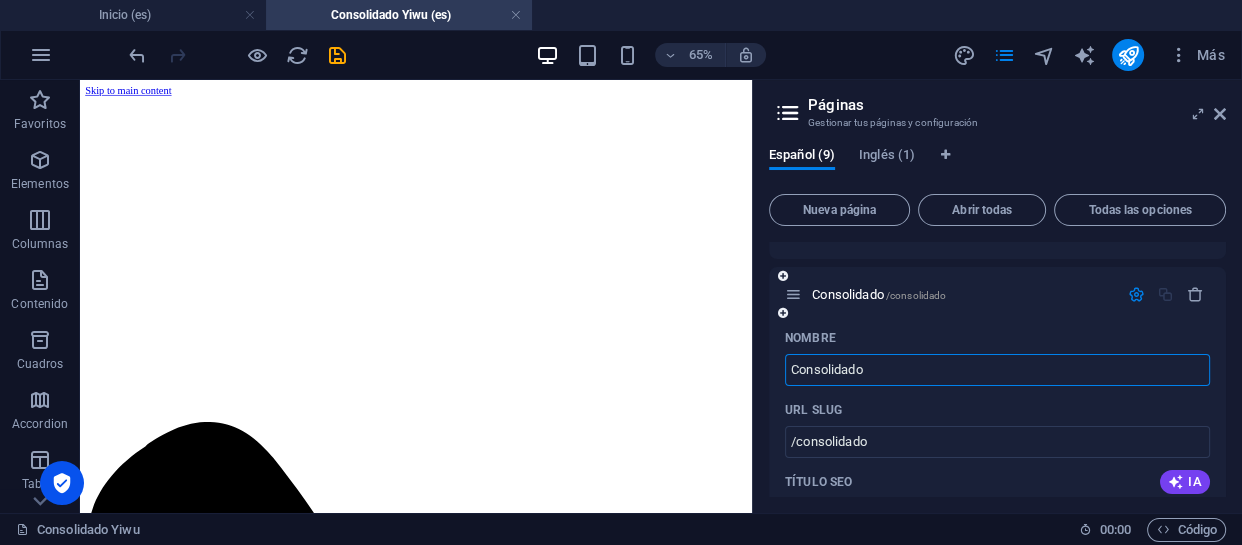 type on "Consolidado" 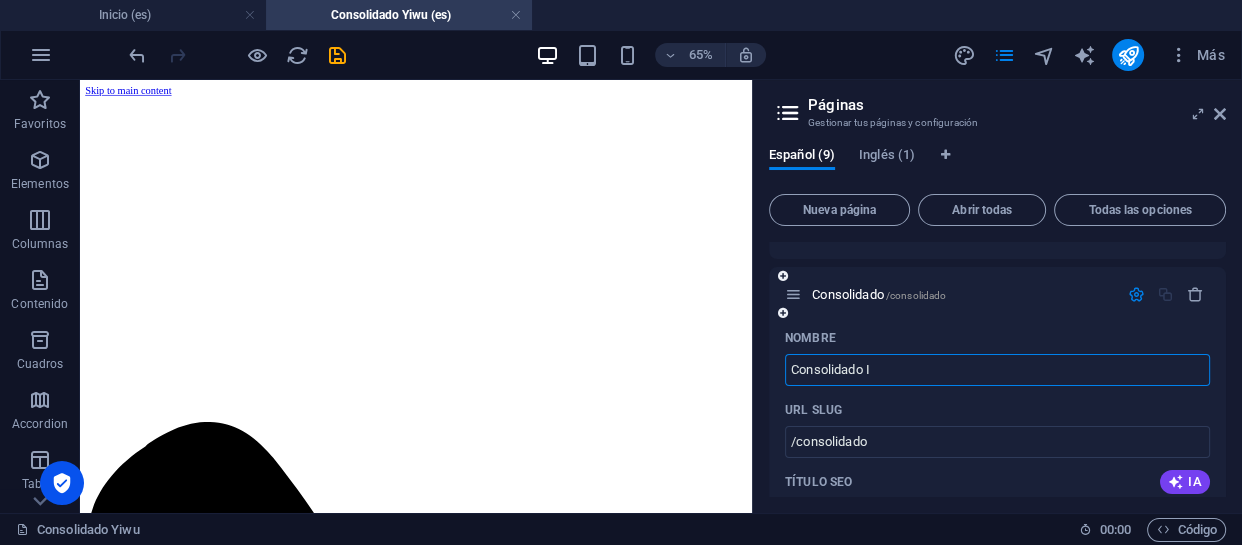 type on "Consolidado" 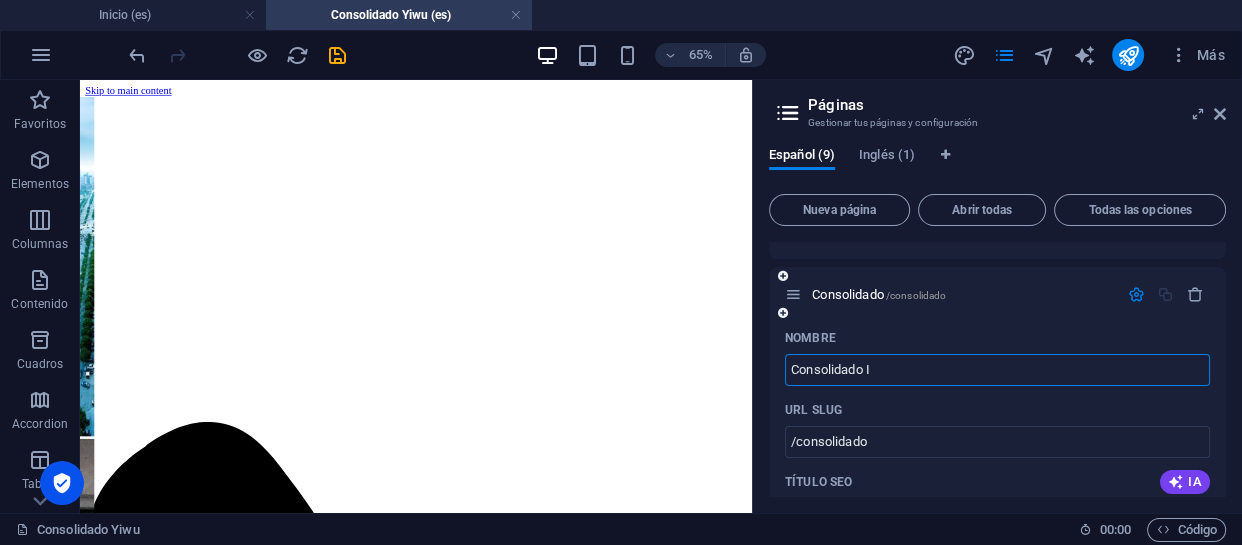 type on "Consolidado I" 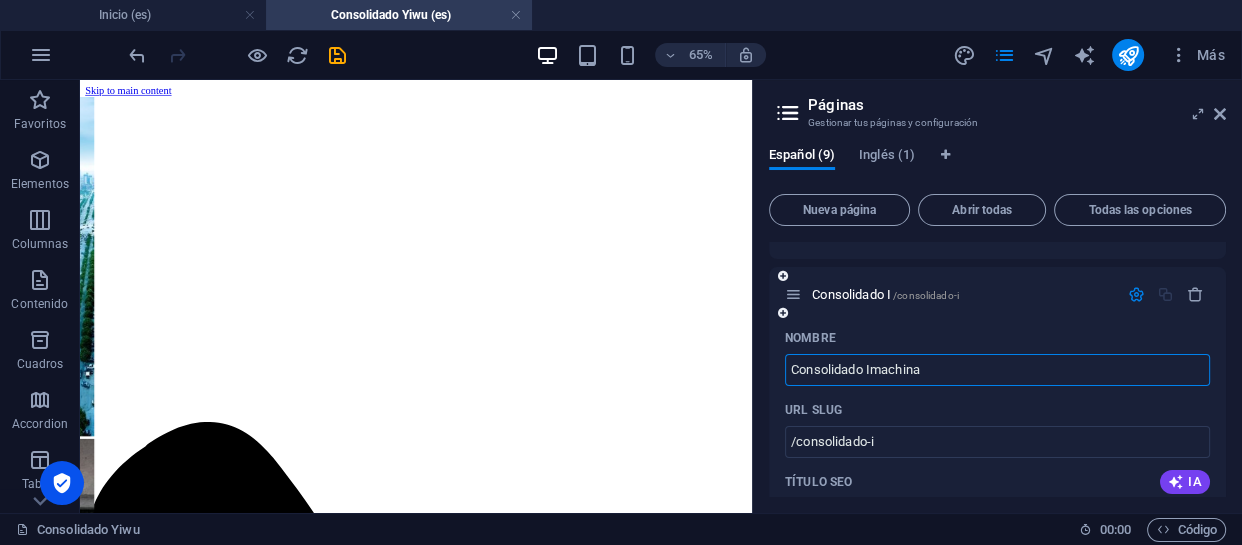 type on "Consolidado Imachina" 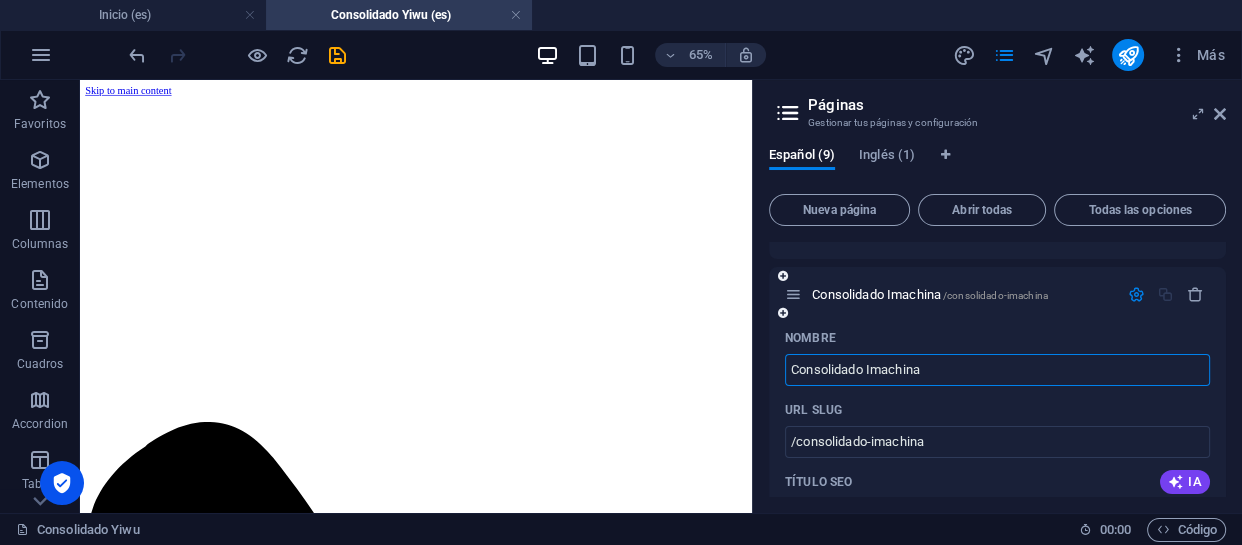 click on "Consolidado Imachina" at bounding box center [997, 370] 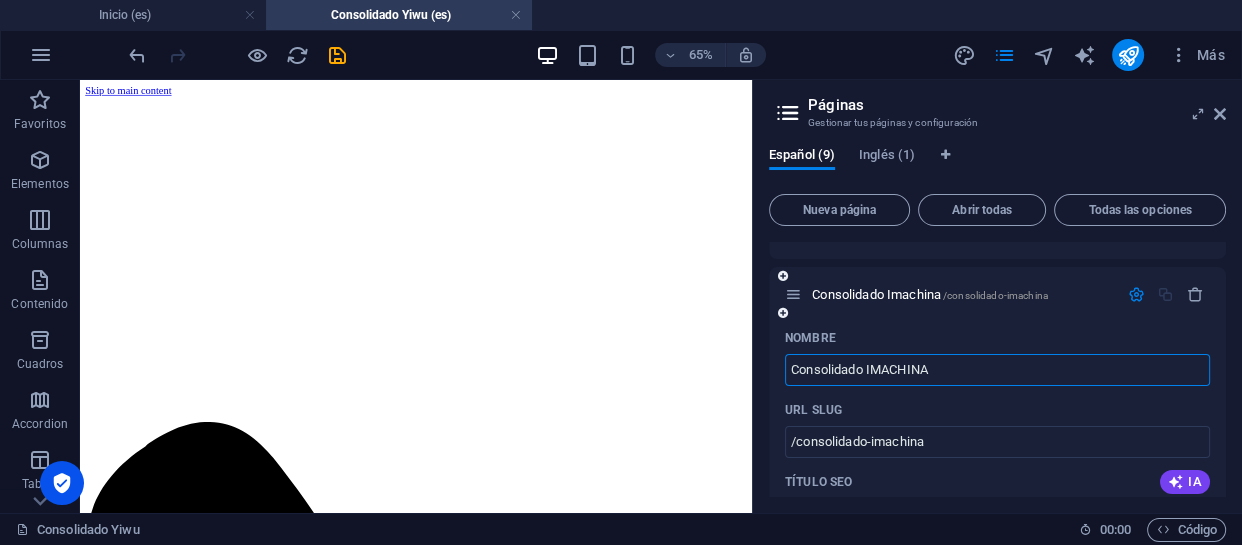 type on "Consolidado IMACHINA" 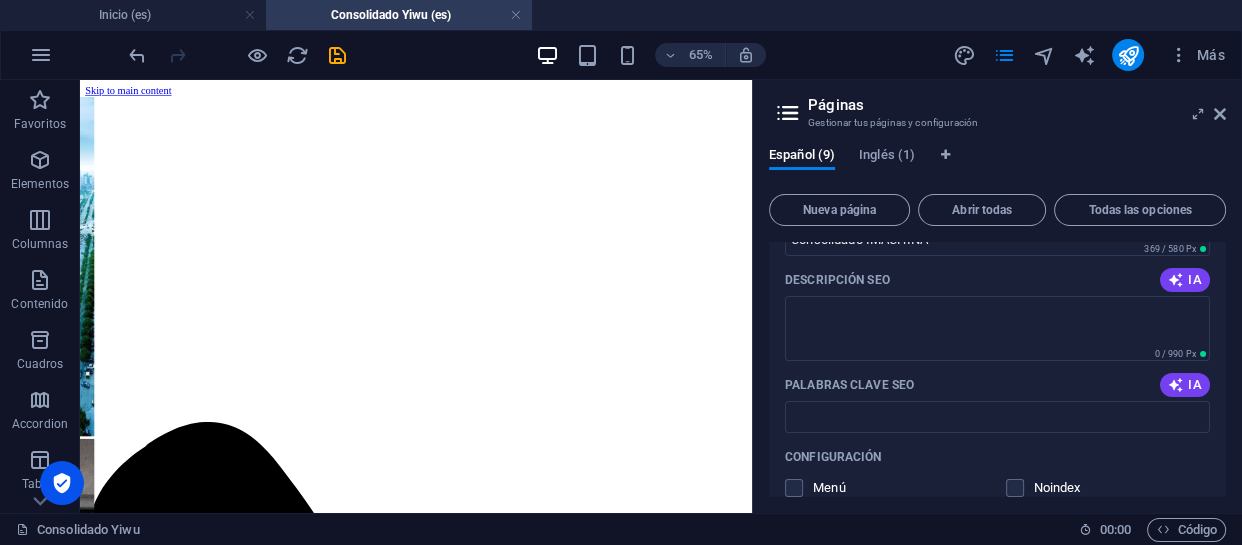 scroll, scrollTop: 346, scrollLeft: 0, axis: vertical 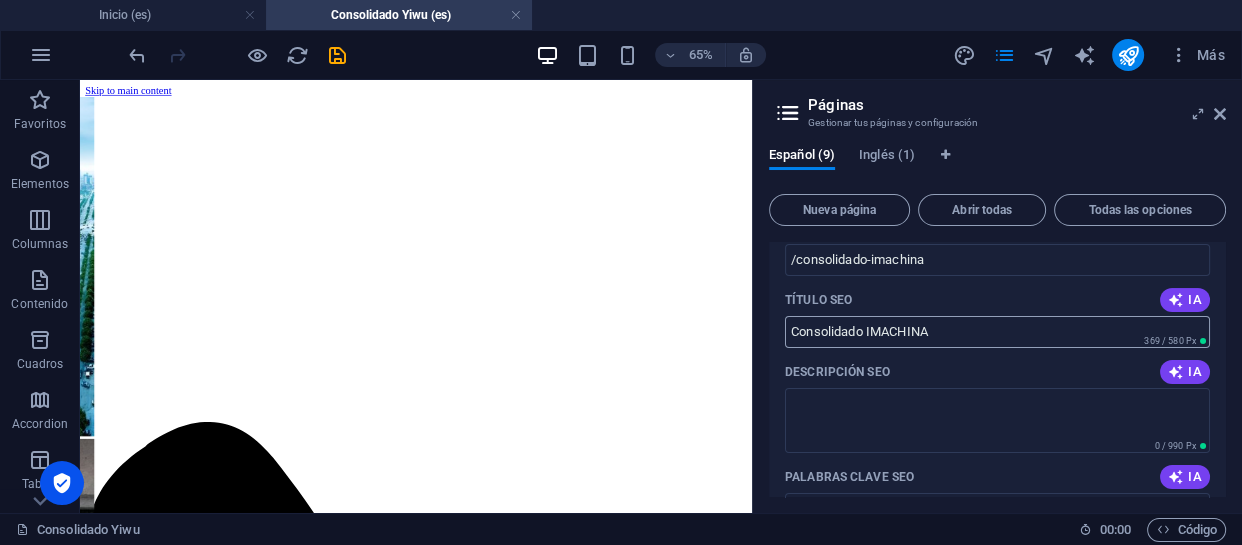 type on "Consolidado IMACHINA" 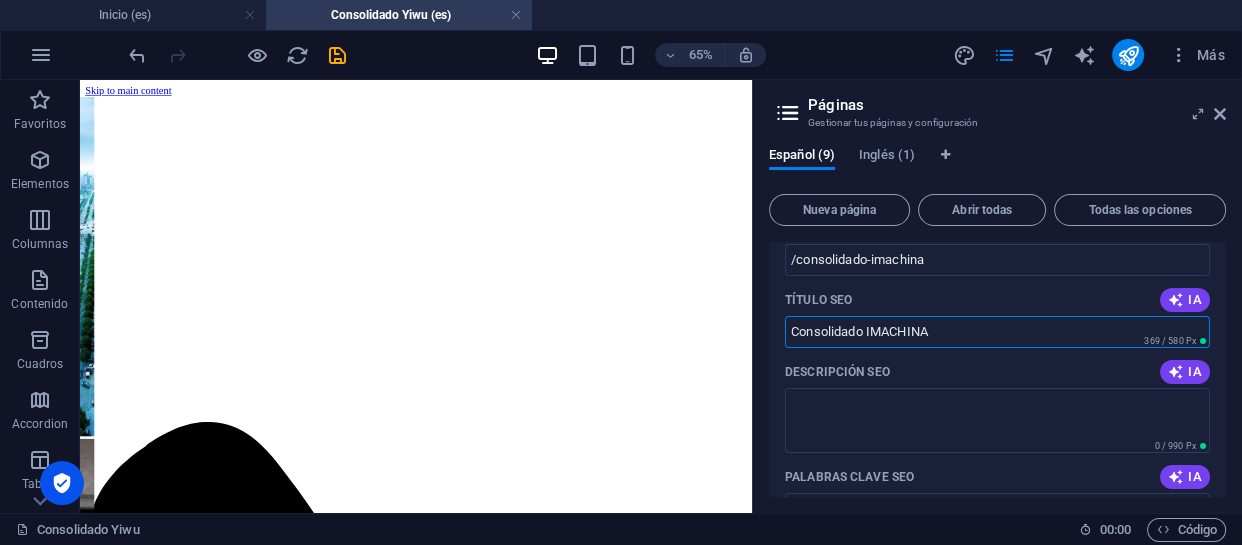 click on "Consolidado IMACHINA" at bounding box center [997, 332] 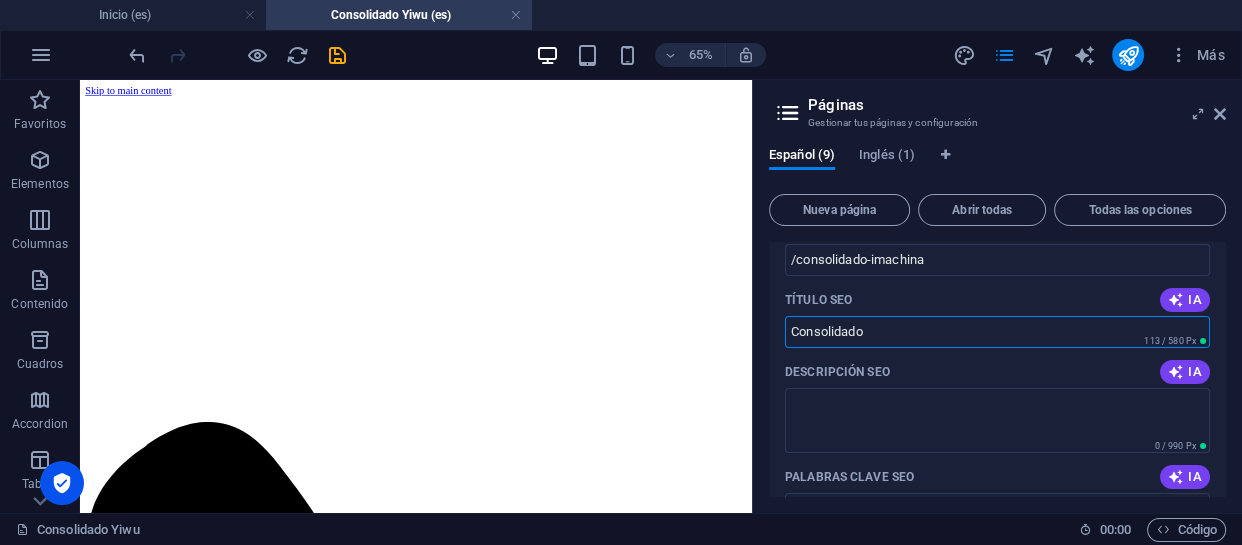 scroll, scrollTop: 255, scrollLeft: 0, axis: vertical 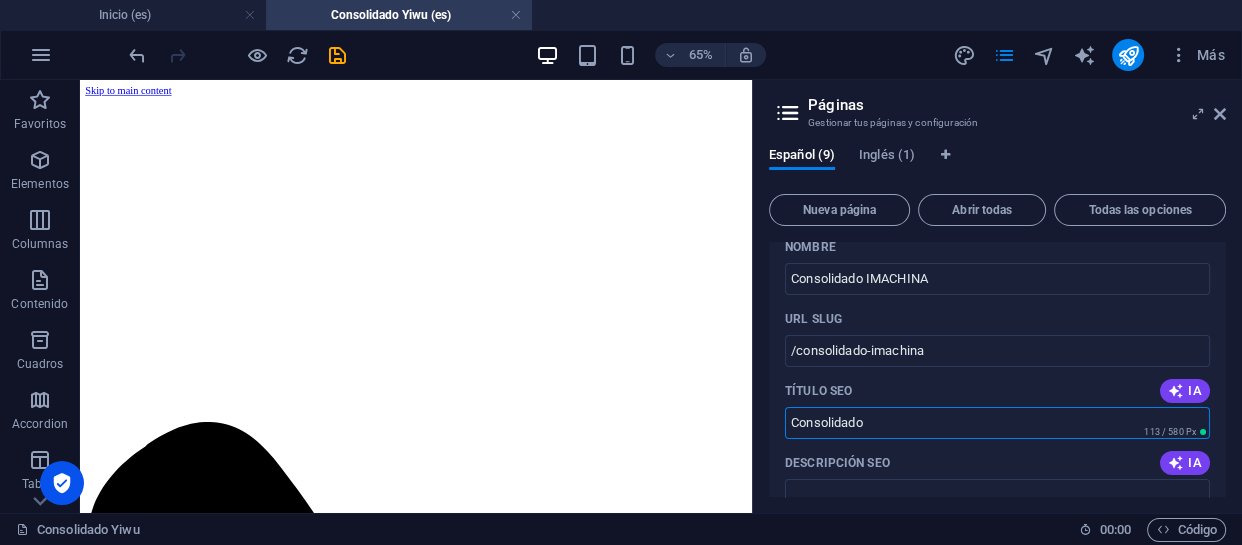drag, startPoint x: 958, startPoint y: 500, endPoint x: 1109, endPoint y: 594, distance: 177.86794 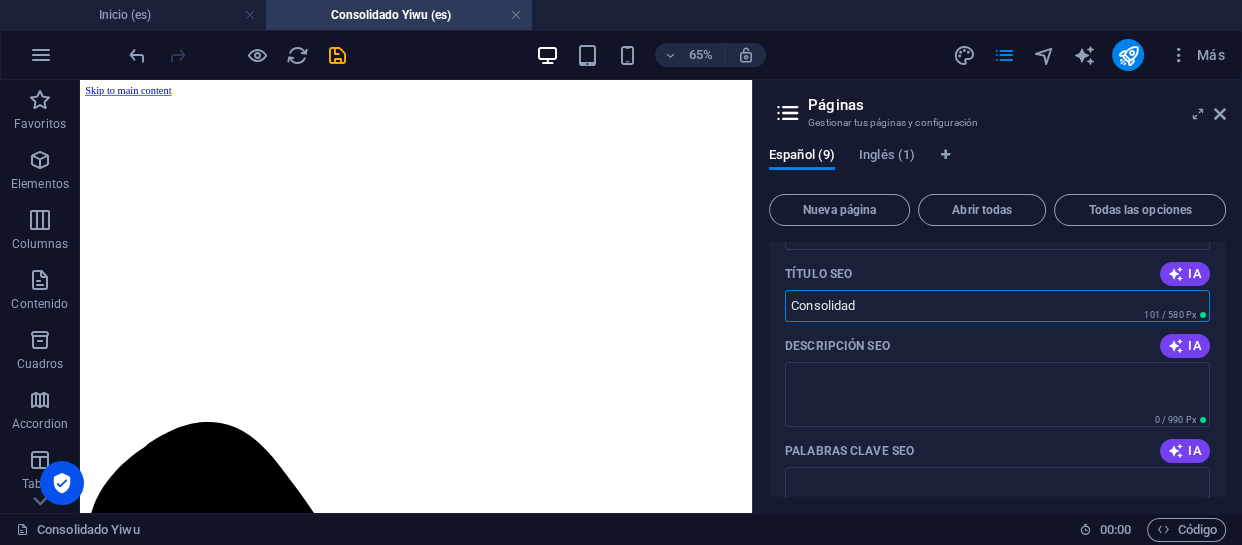scroll, scrollTop: 346, scrollLeft: 0, axis: vertical 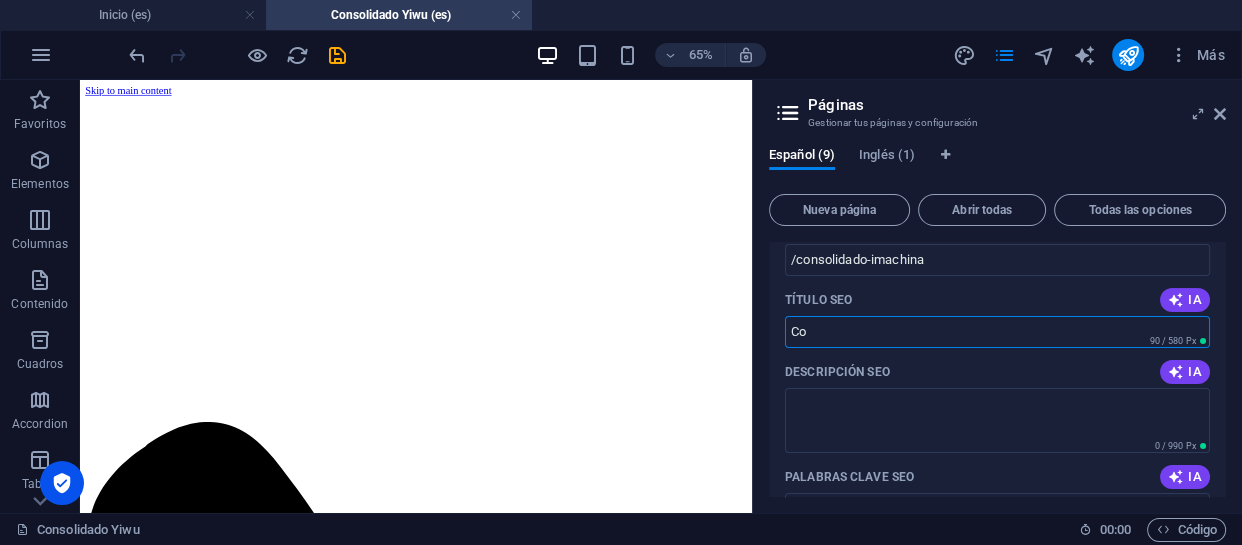 type on "C" 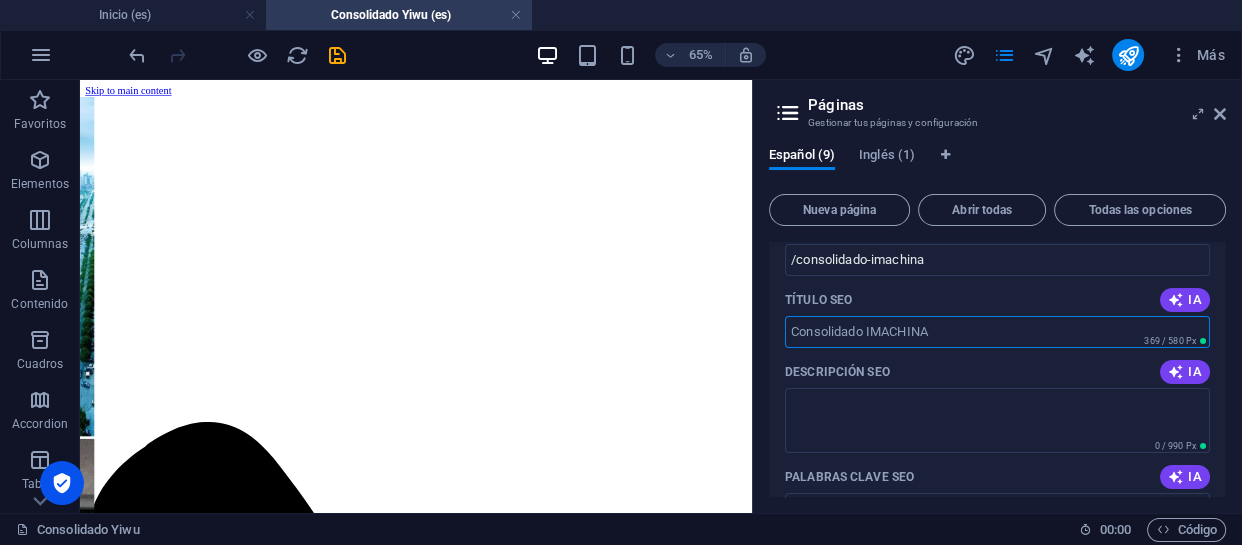 scroll, scrollTop: 255, scrollLeft: 0, axis: vertical 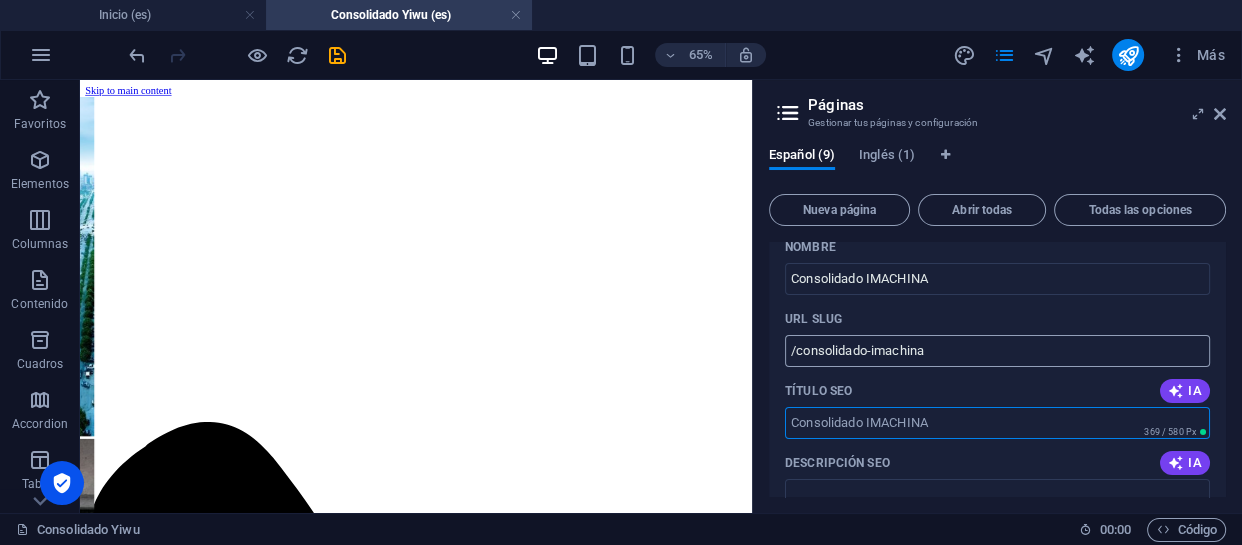 type 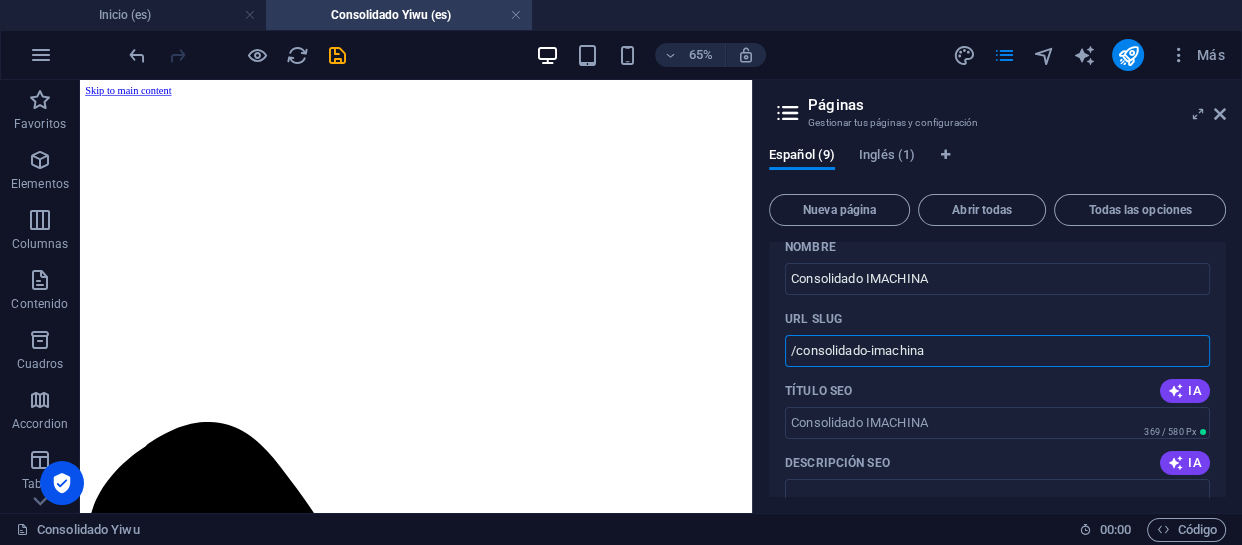 scroll, scrollTop: 164, scrollLeft: 0, axis: vertical 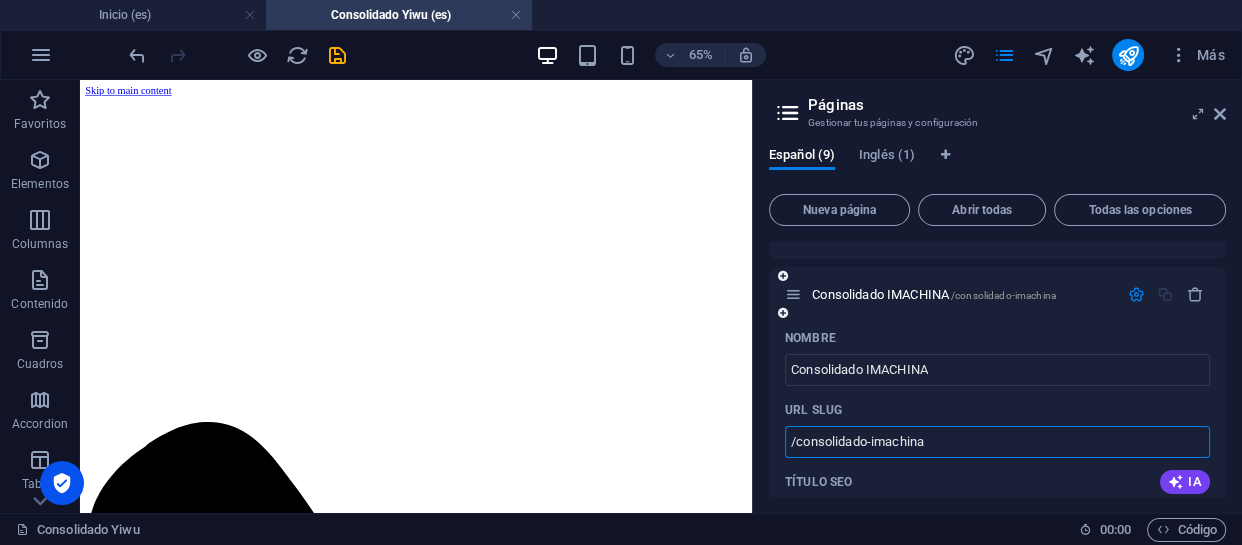 click at bounding box center [1136, 294] 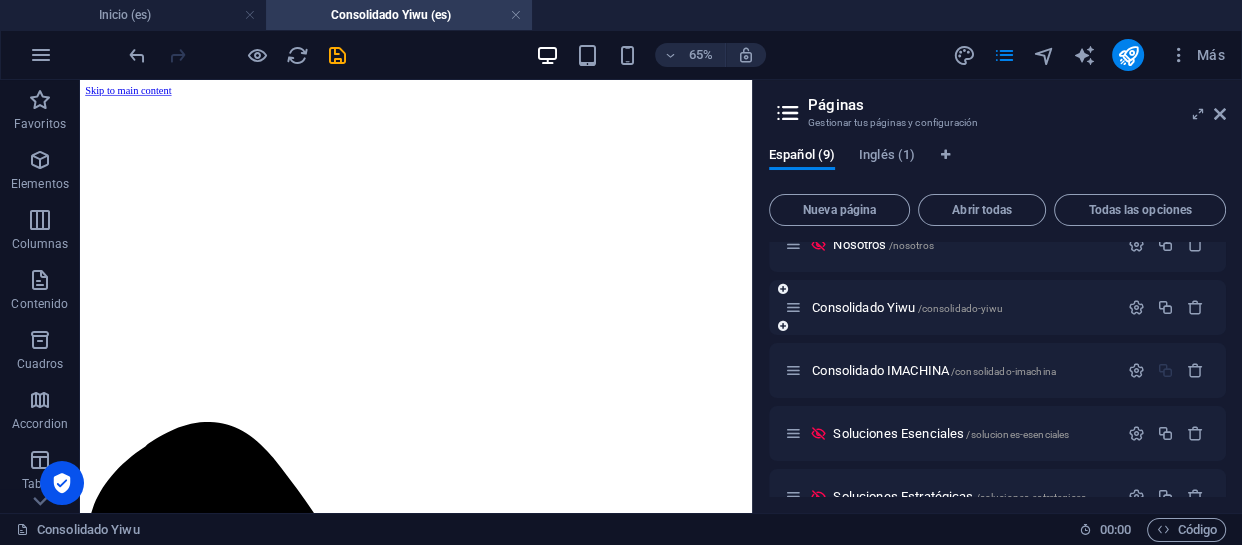 scroll, scrollTop: 73, scrollLeft: 0, axis: vertical 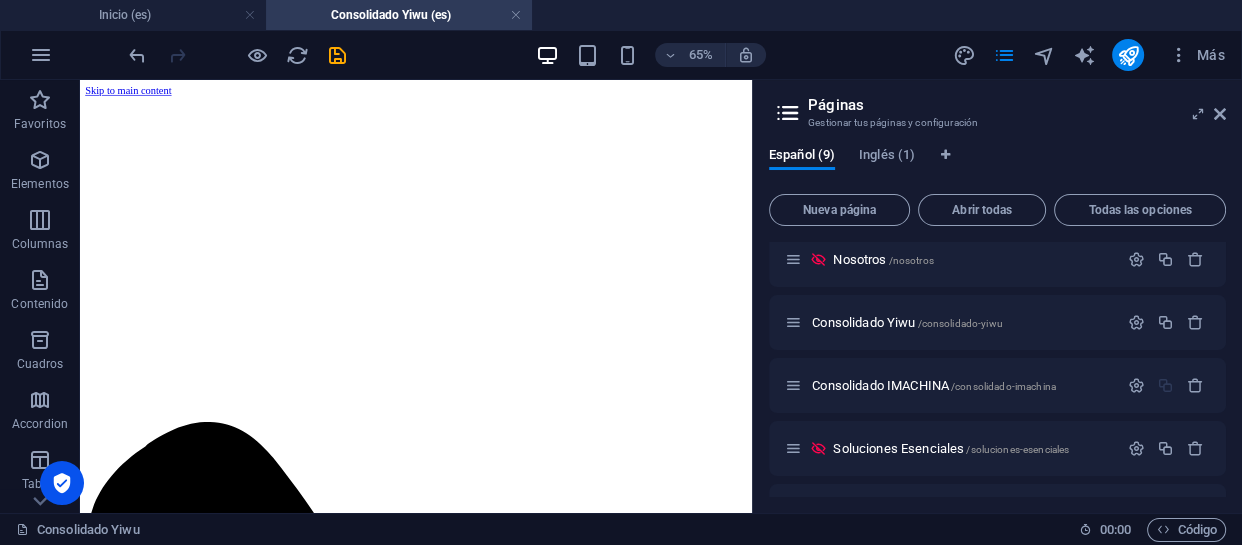click on "65% Más" at bounding box center [679, 55] 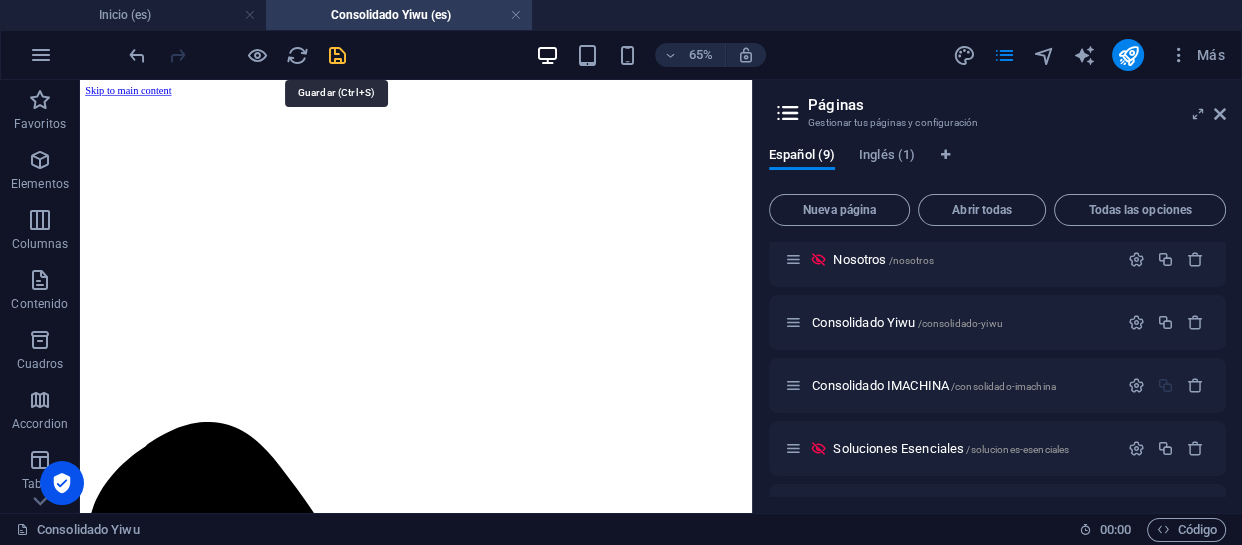 click at bounding box center [337, 55] 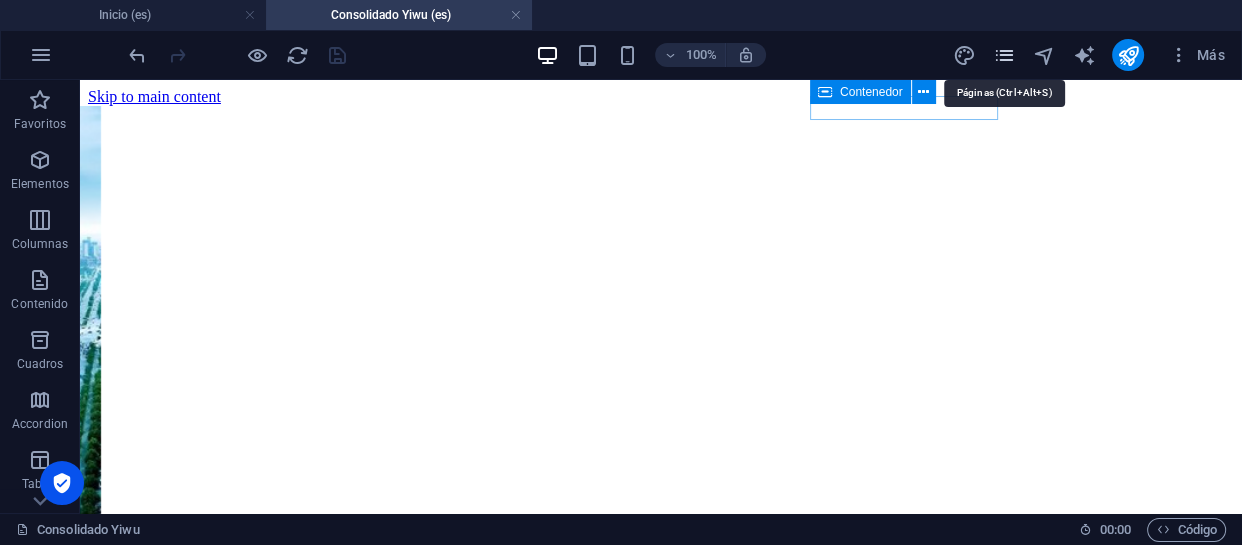 click at bounding box center [1004, 55] 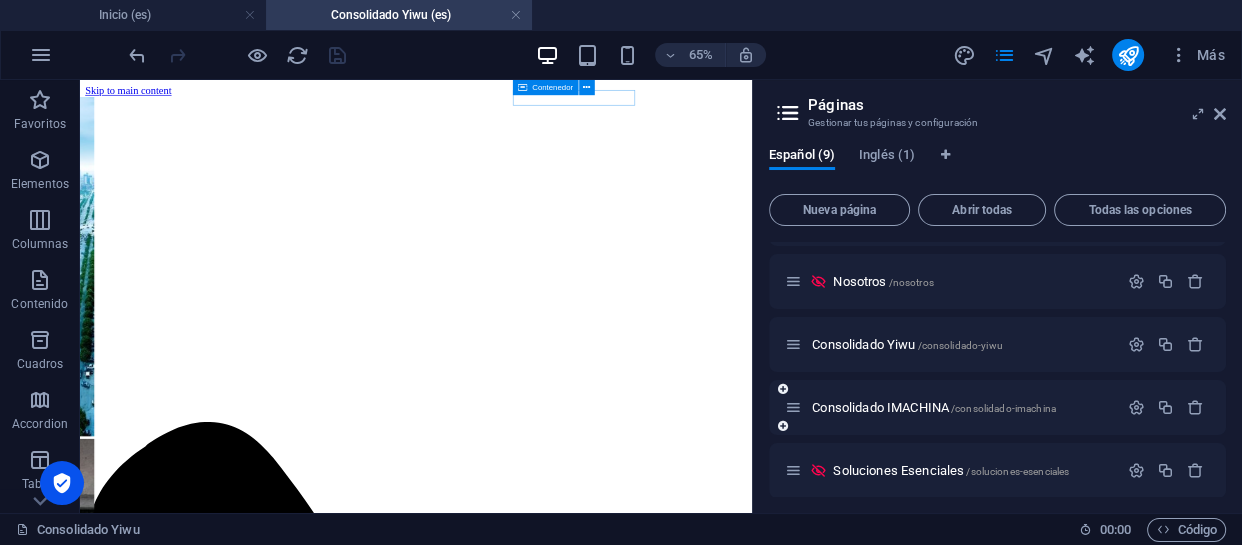 scroll, scrollTop: 90, scrollLeft: 0, axis: vertical 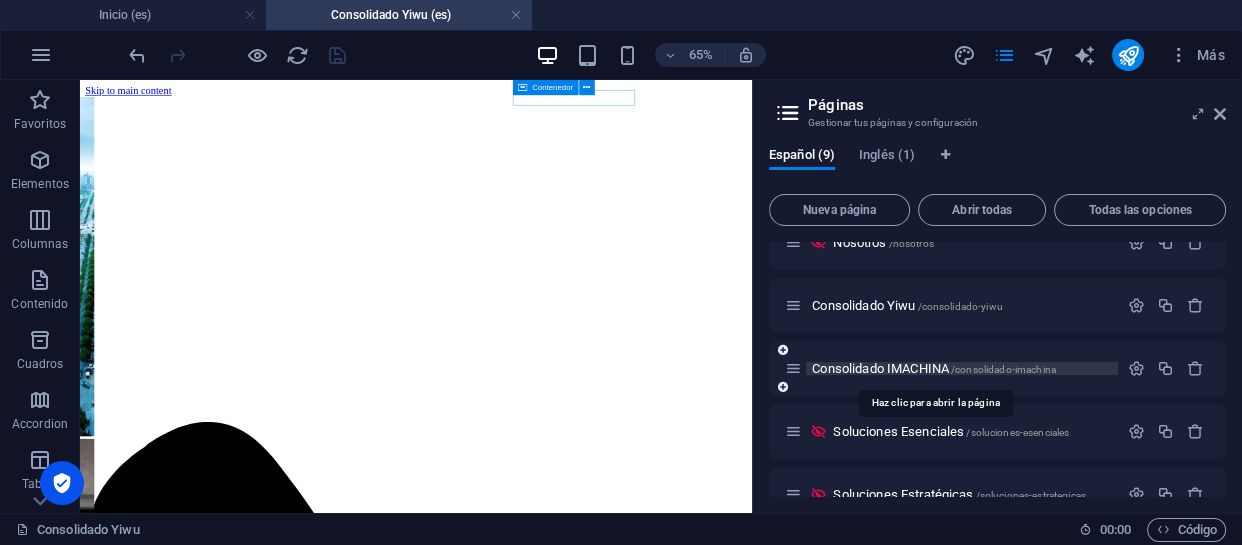 click on "Consolidado IMACHINA /consolidado-imachina" at bounding box center (934, 368) 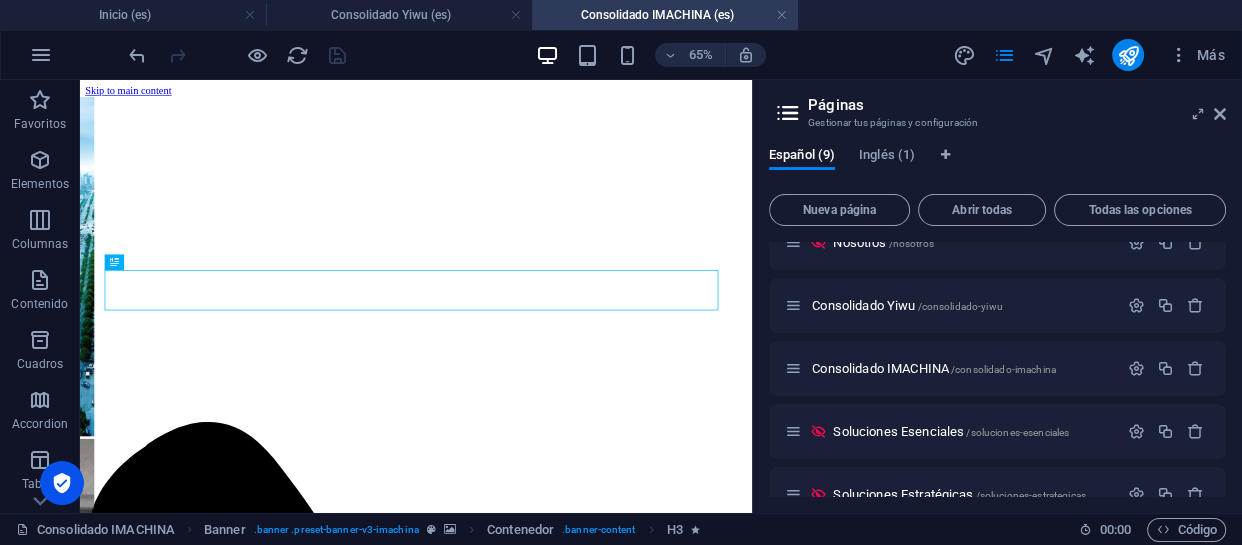 scroll, scrollTop: 0, scrollLeft: 0, axis: both 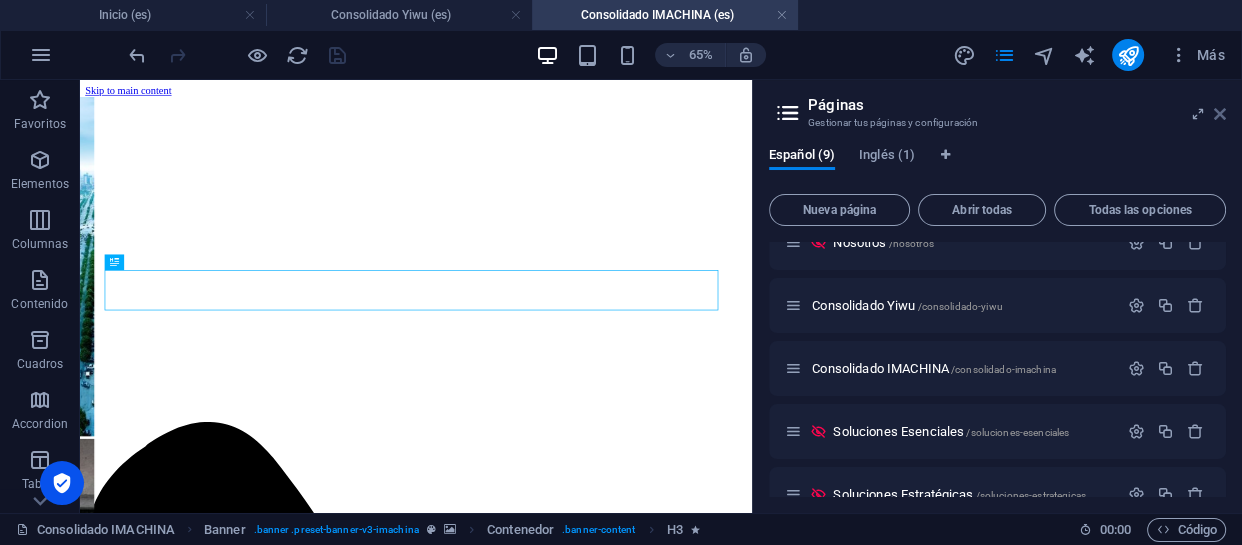click at bounding box center [1220, 114] 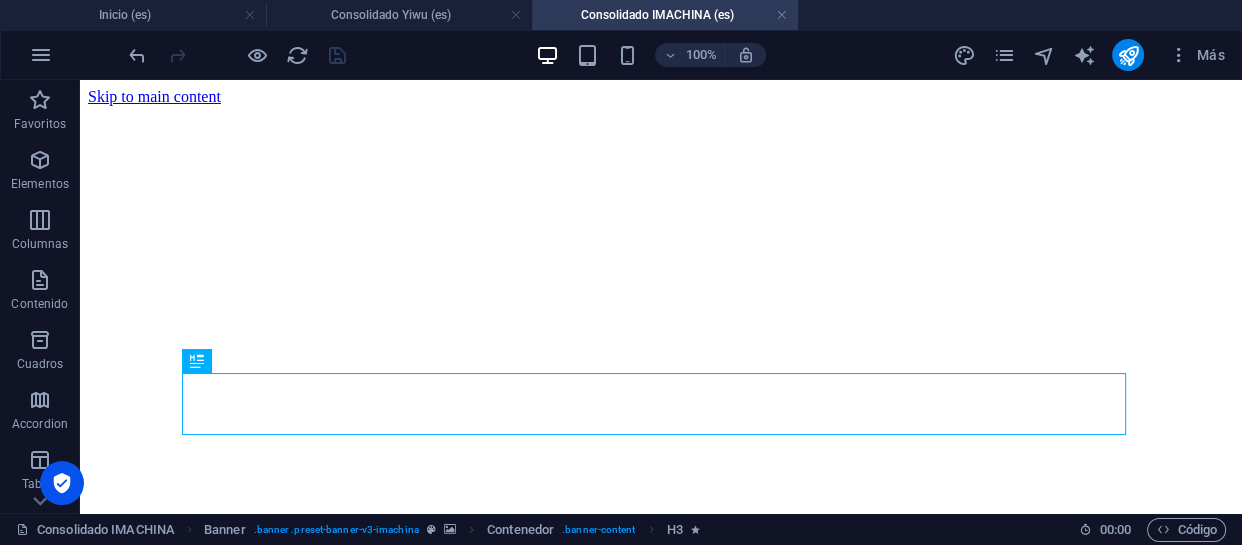 click on "Consolidado IMACHINA (es)" at bounding box center (665, 15) 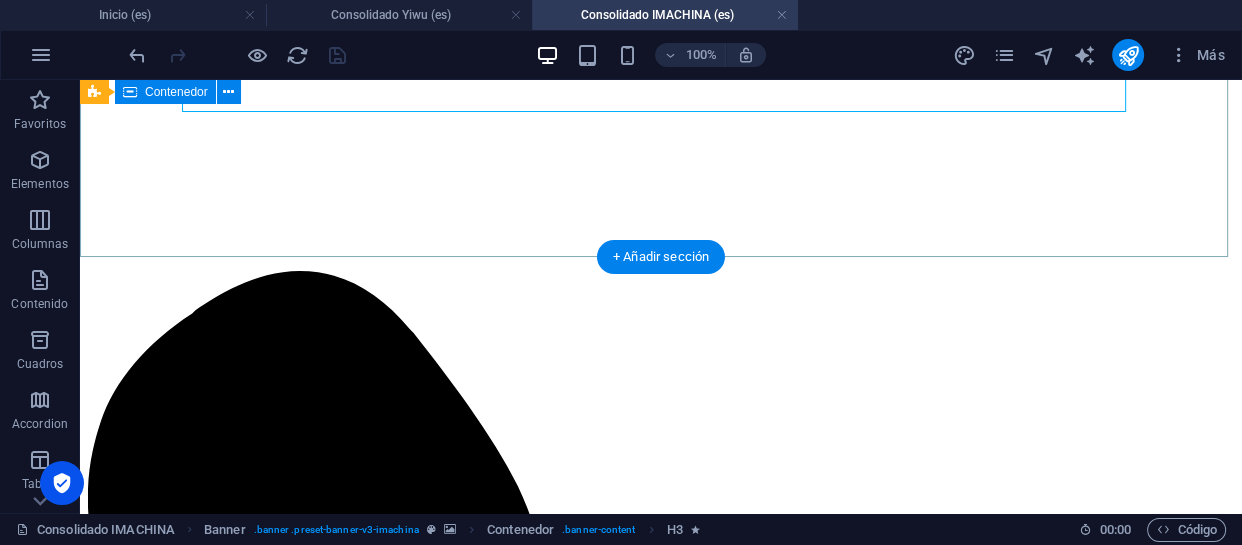 scroll, scrollTop: 363, scrollLeft: 0, axis: vertical 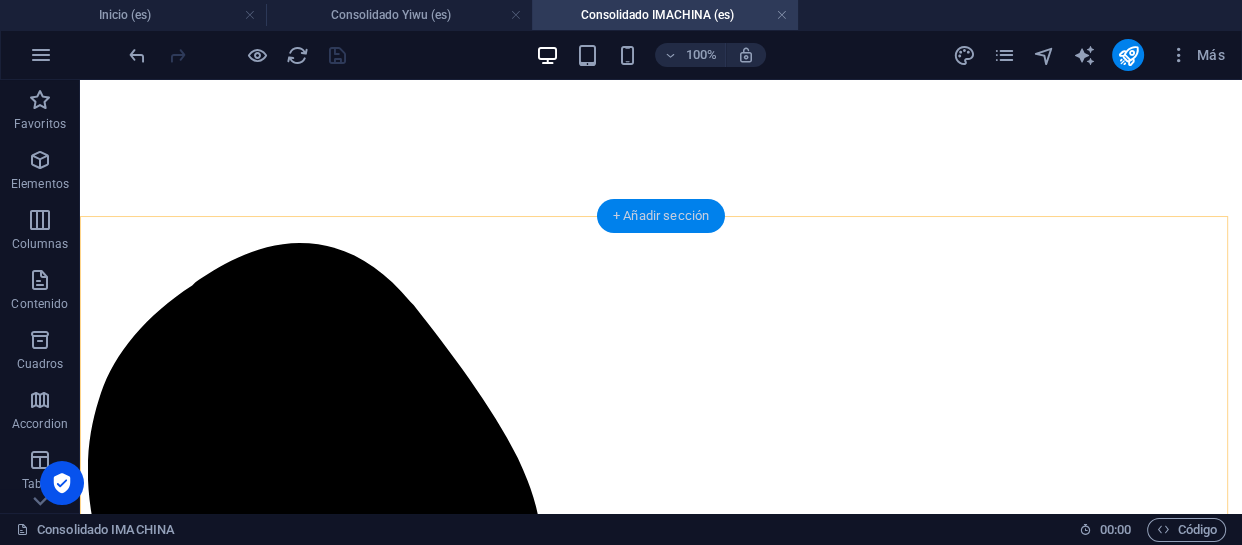 click on "+ Añadir sección" at bounding box center [661, 216] 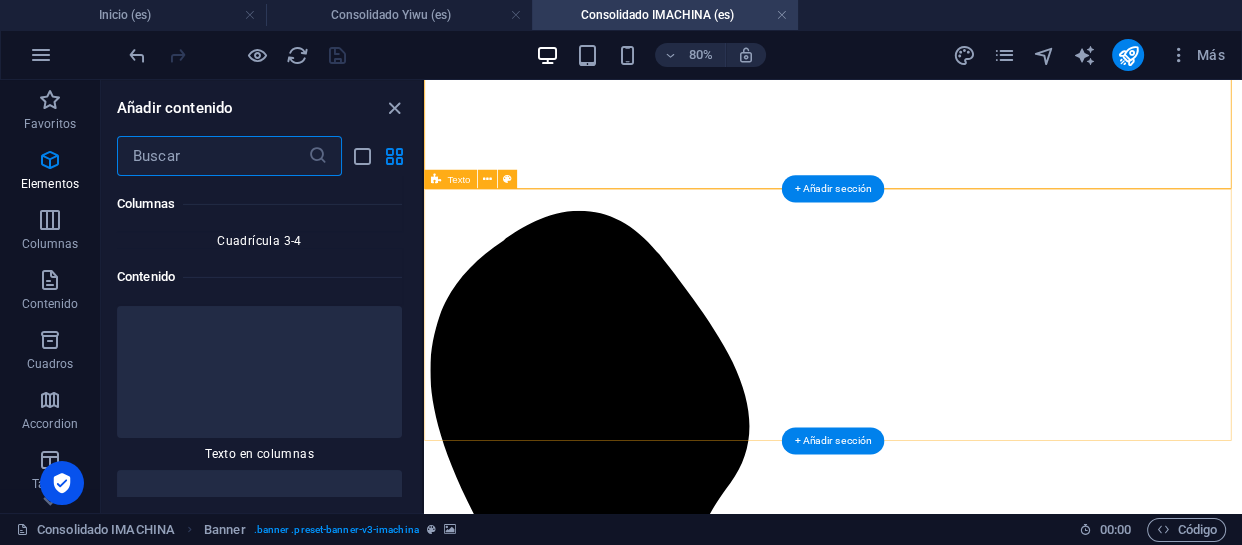 scroll, scrollTop: 6305, scrollLeft: 0, axis: vertical 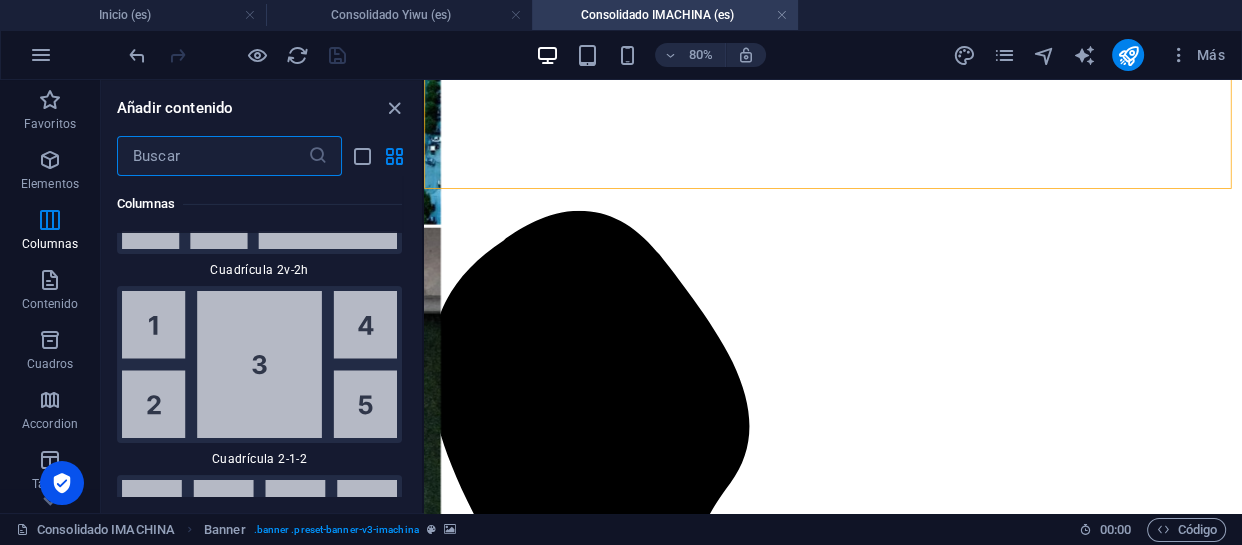 click at bounding box center (212, 156) 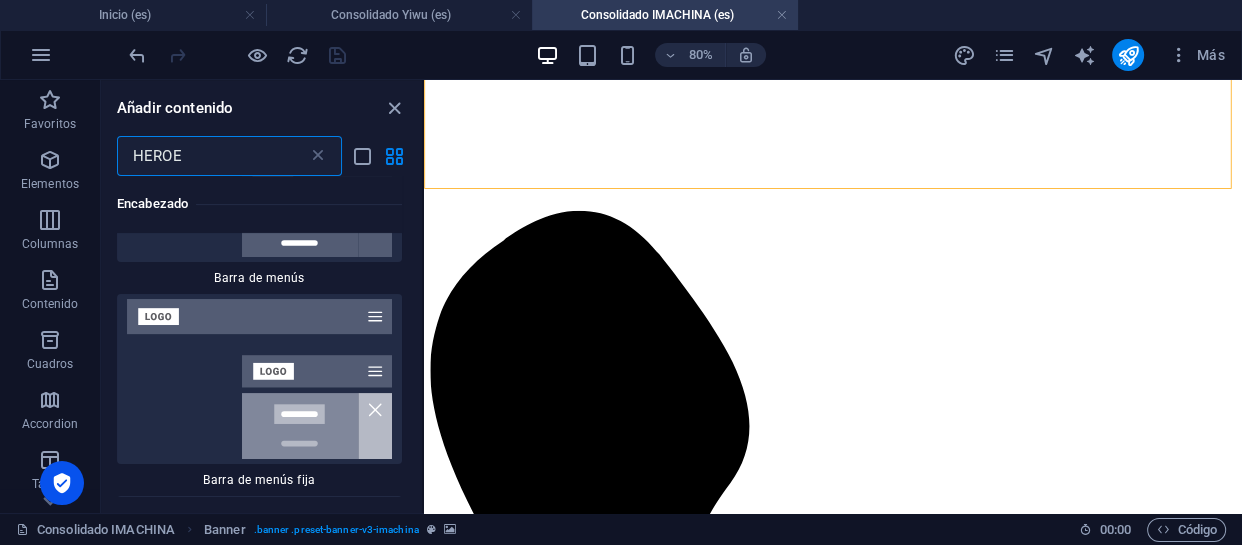 scroll, scrollTop: 0, scrollLeft: 0, axis: both 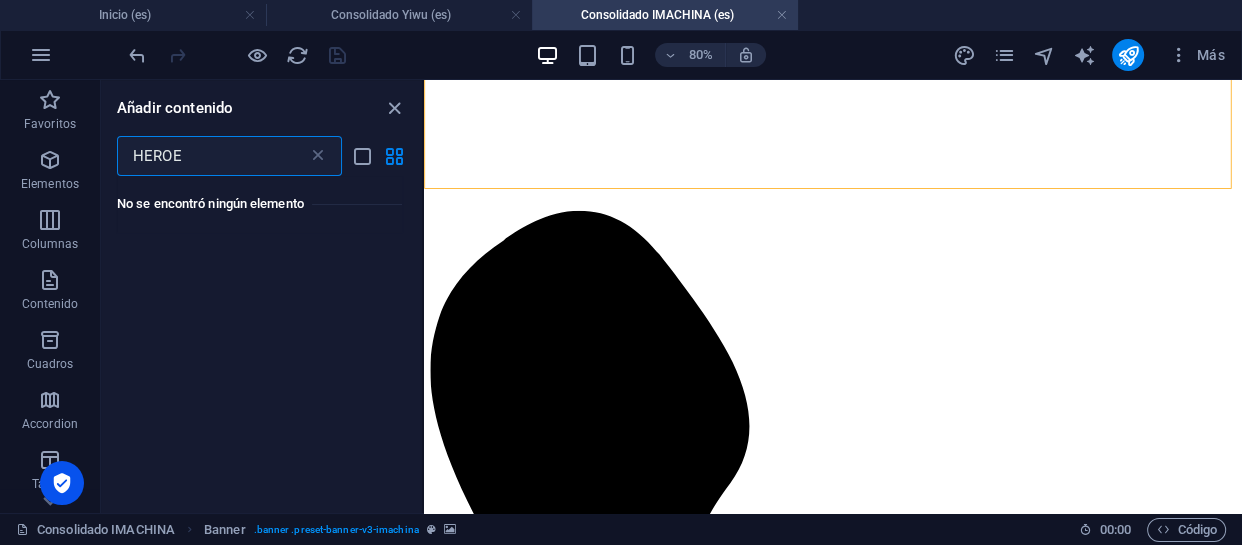 click on "HEROE" at bounding box center (212, 156) 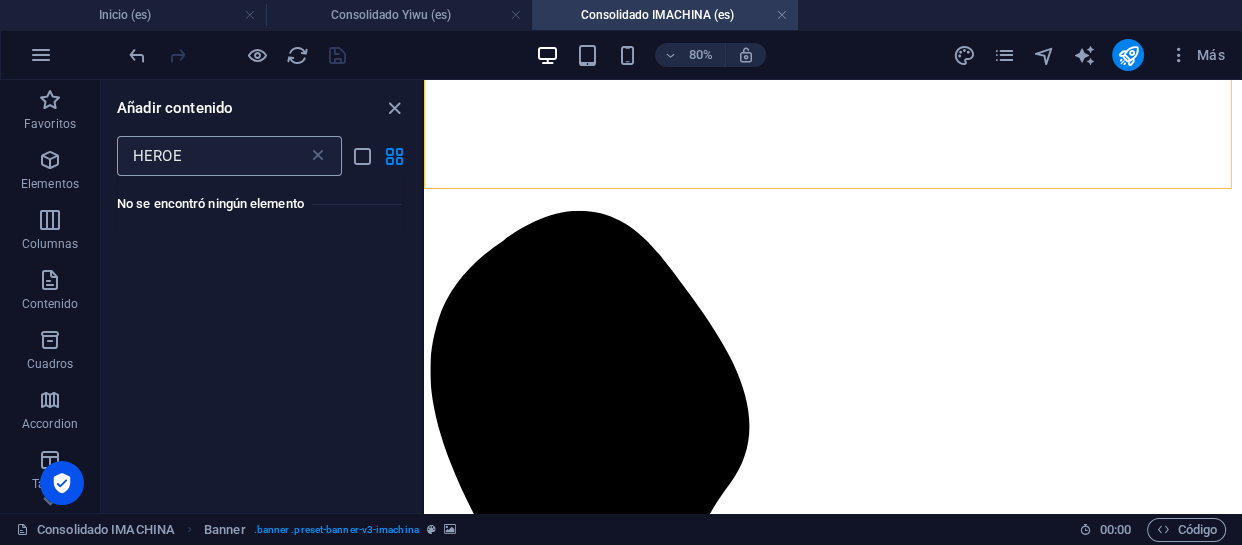 click on "HEROE ​" at bounding box center [229, 156] 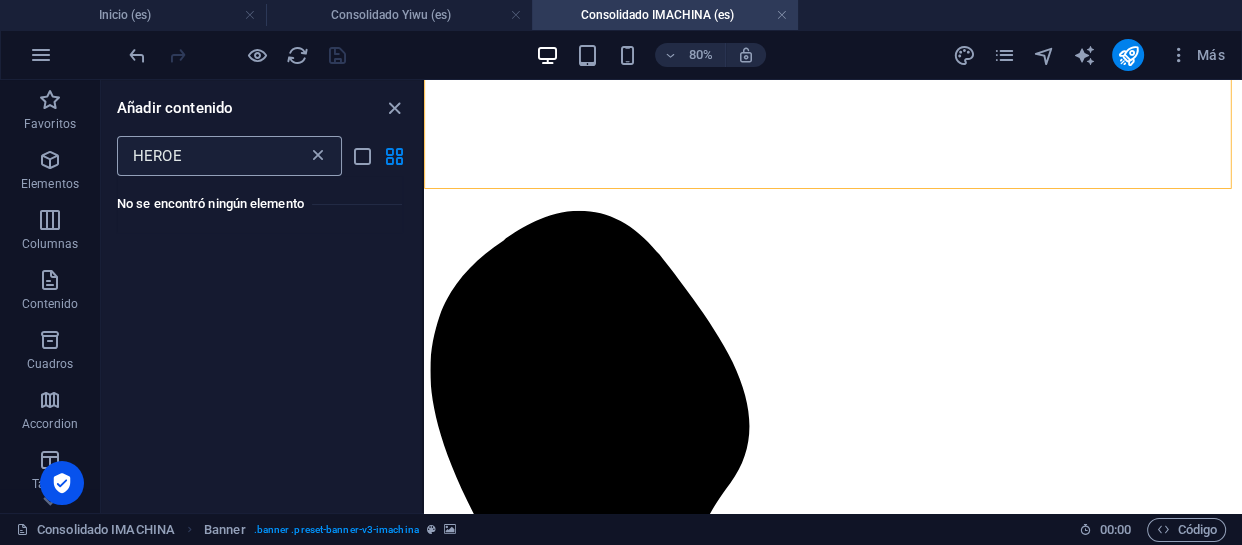 click at bounding box center (318, 156) 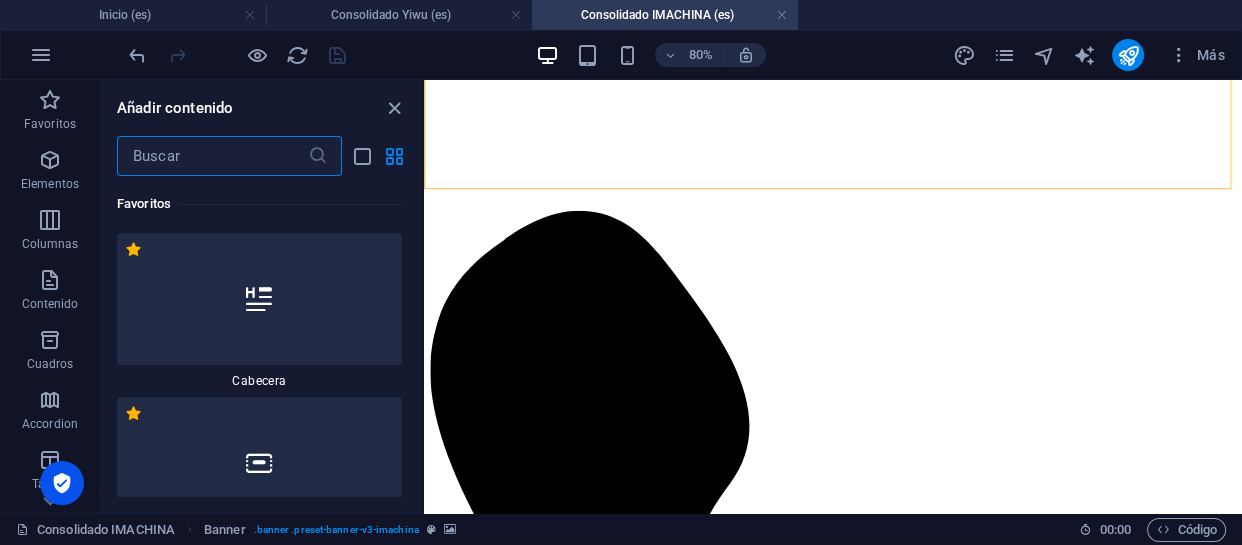 click on "Consolidado IMACHINA (es)" at bounding box center [665, 15] 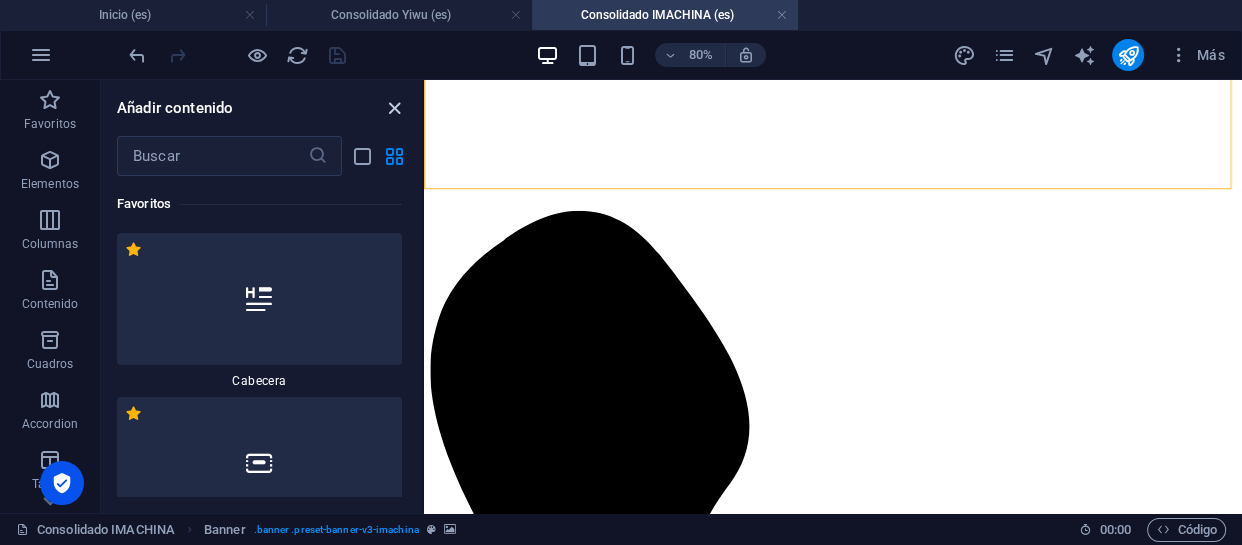 click at bounding box center [394, 108] 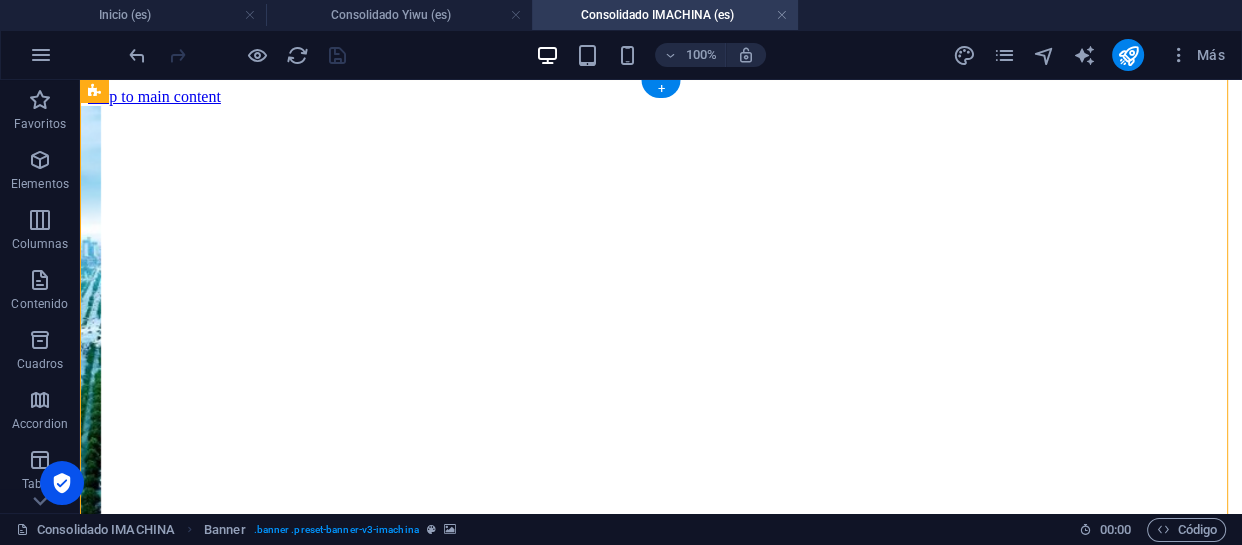 scroll, scrollTop: 0, scrollLeft: 0, axis: both 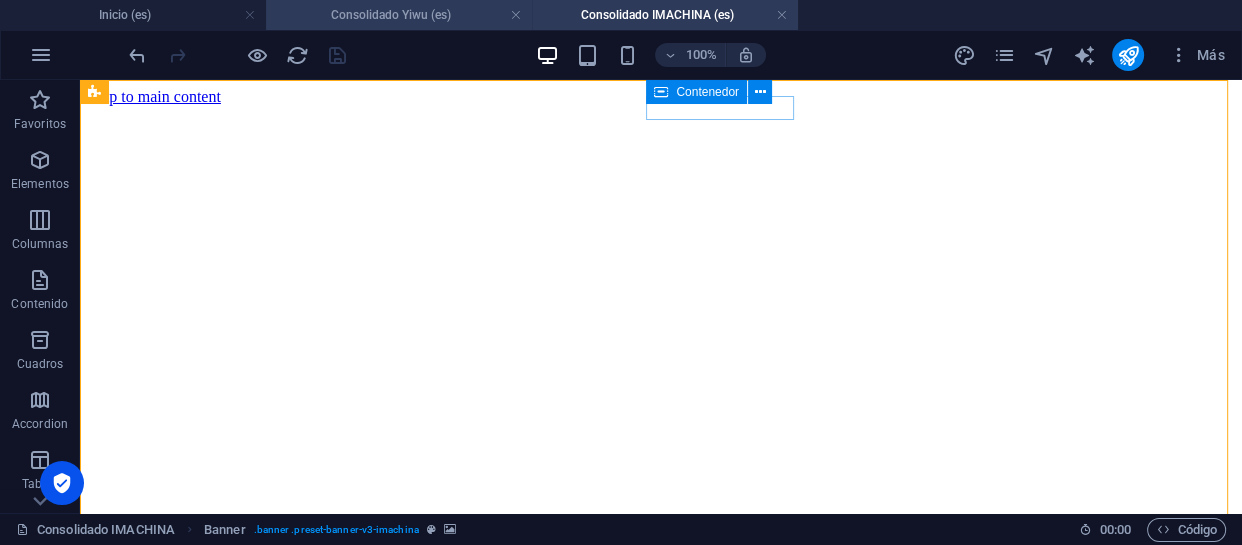 click on "Consolidado Yiwu (es)" at bounding box center (399, 15) 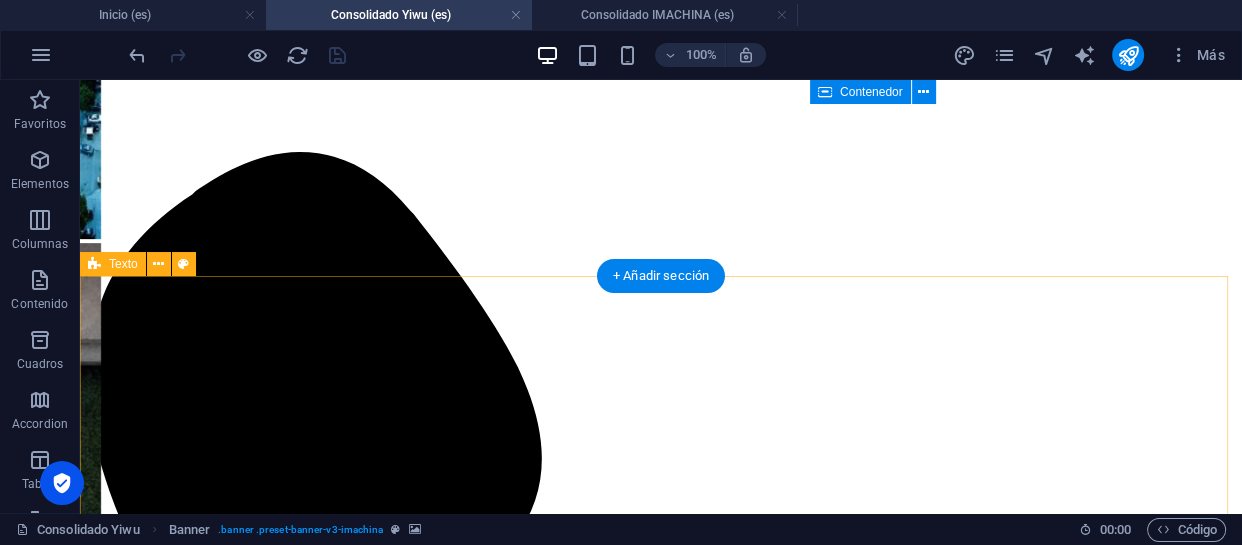 scroll, scrollTop: 0, scrollLeft: 0, axis: both 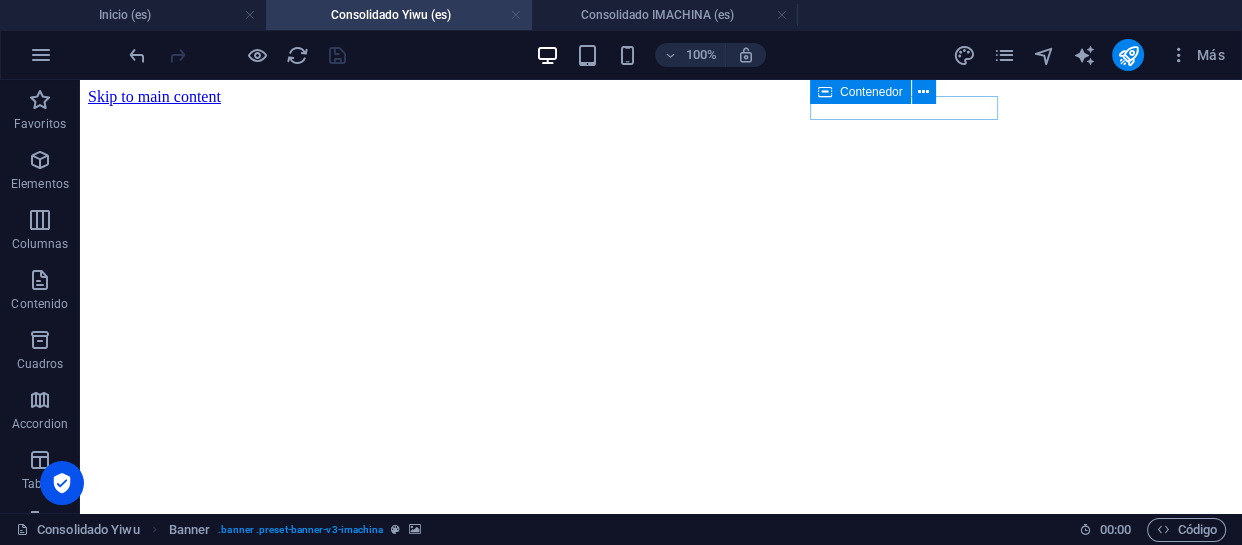 click at bounding box center [516, 15] 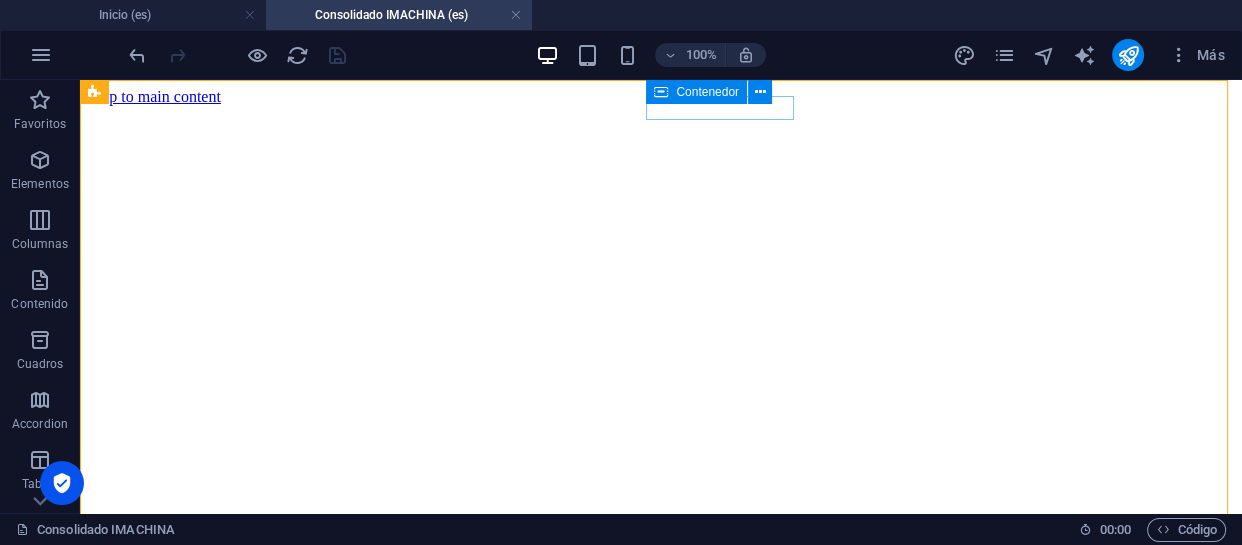 click on "Consolidado IMACHINA (es)" at bounding box center [399, 15] 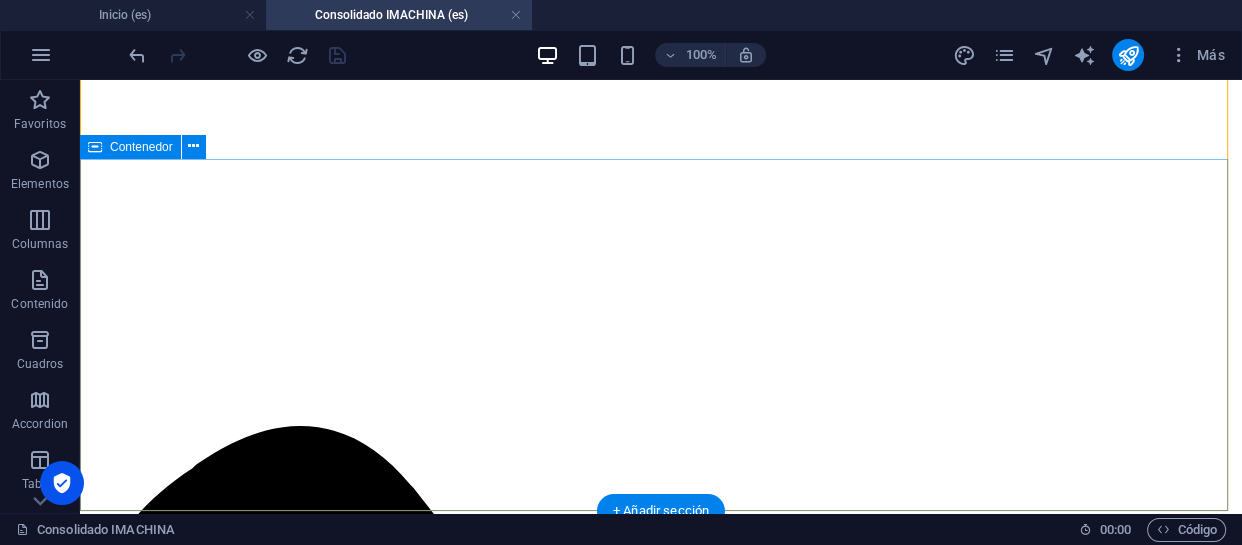scroll, scrollTop: 181, scrollLeft: 0, axis: vertical 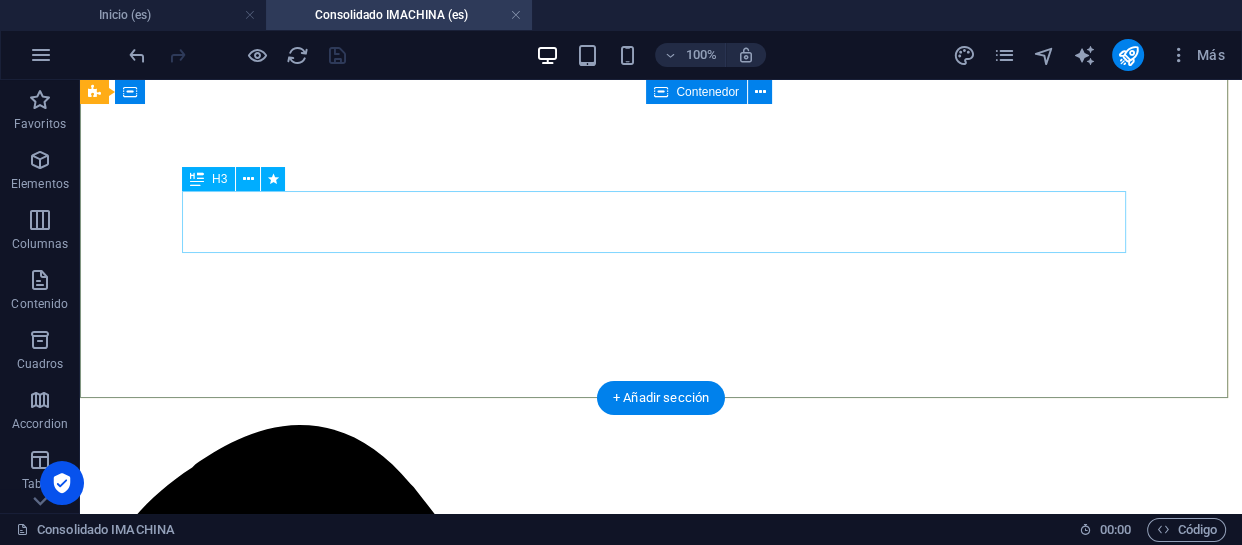 click on "COMPRA EN [GEOGRAPHIC_DATA] Y NOSOTROS NOS ENCARGAMOS DE TRAERLO A [GEOGRAPHIC_DATA]" at bounding box center (661, 8597) 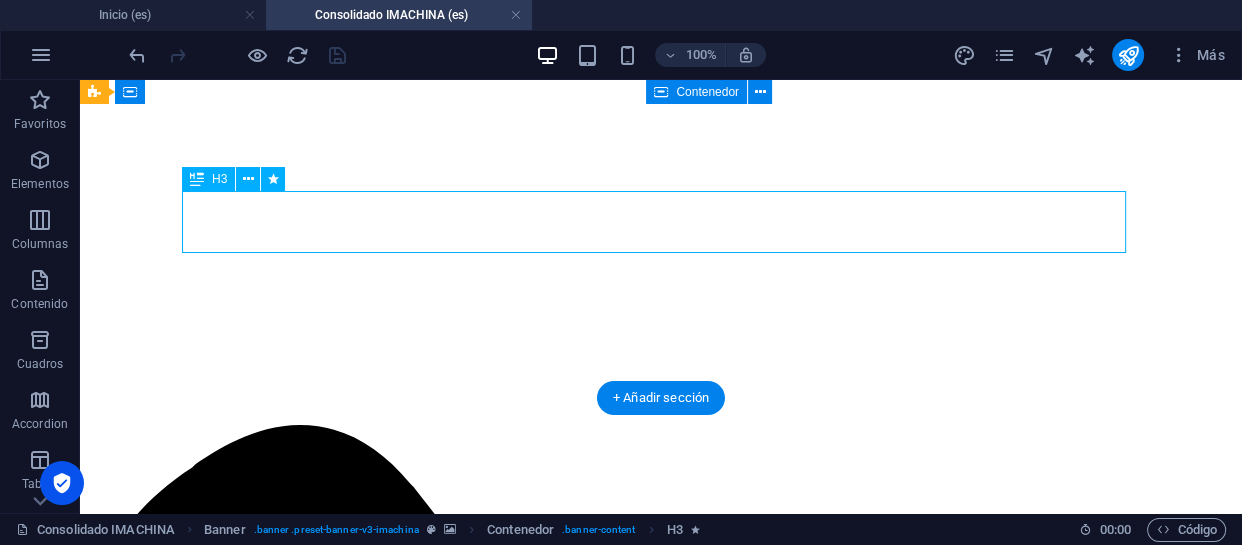 click on "COMPRA EN [GEOGRAPHIC_DATA] Y NOSOTROS NOS ENCARGAMOS DE TRAERLO A [GEOGRAPHIC_DATA]" at bounding box center (661, 8597) 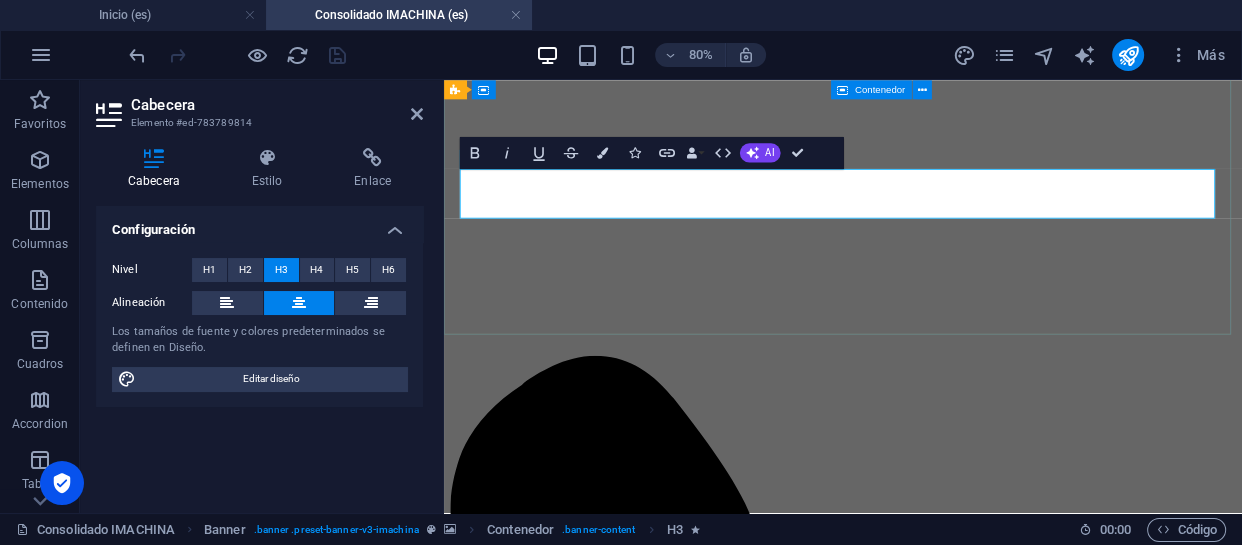 click on "Servicio Consolidado IMACHINA" at bounding box center [943, 7506] 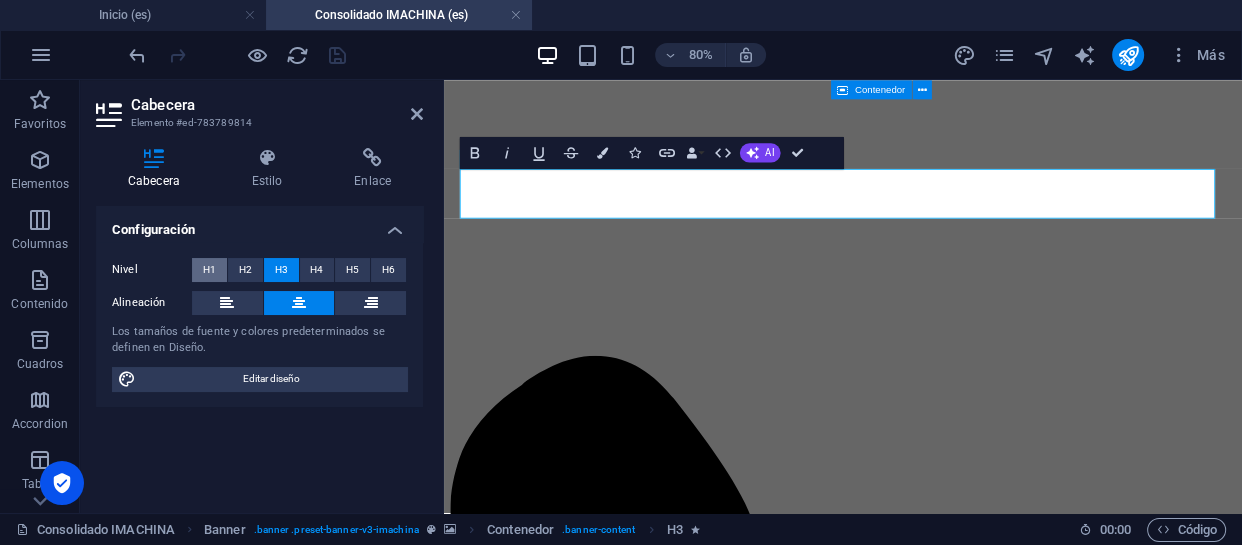 click on "H1" at bounding box center [209, 270] 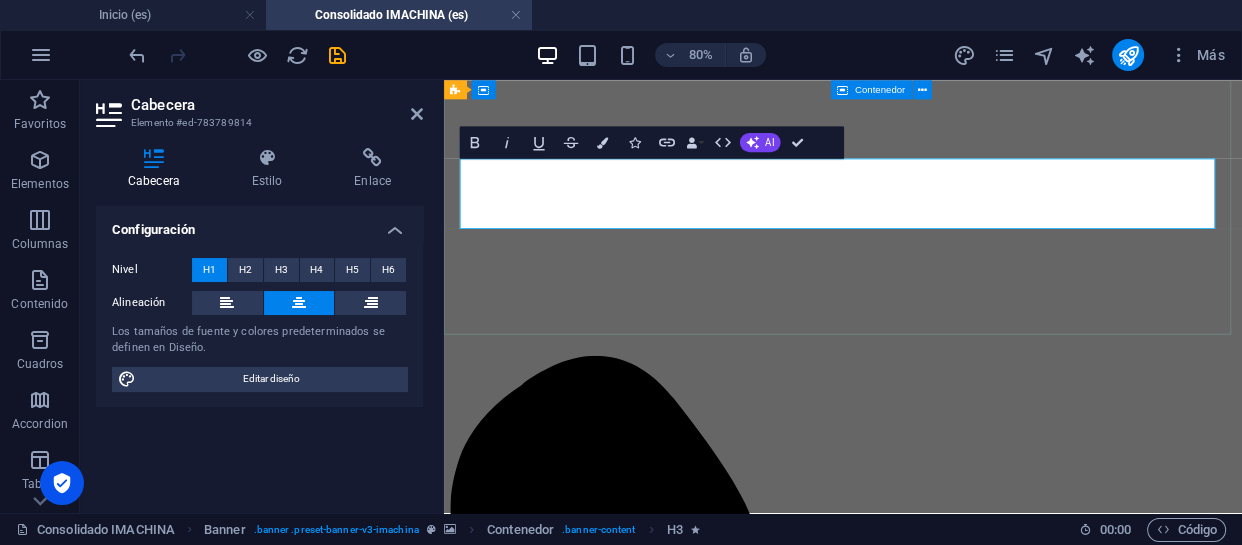 click on "Servicio Consolidado IMACHINA" at bounding box center (942, 7532) 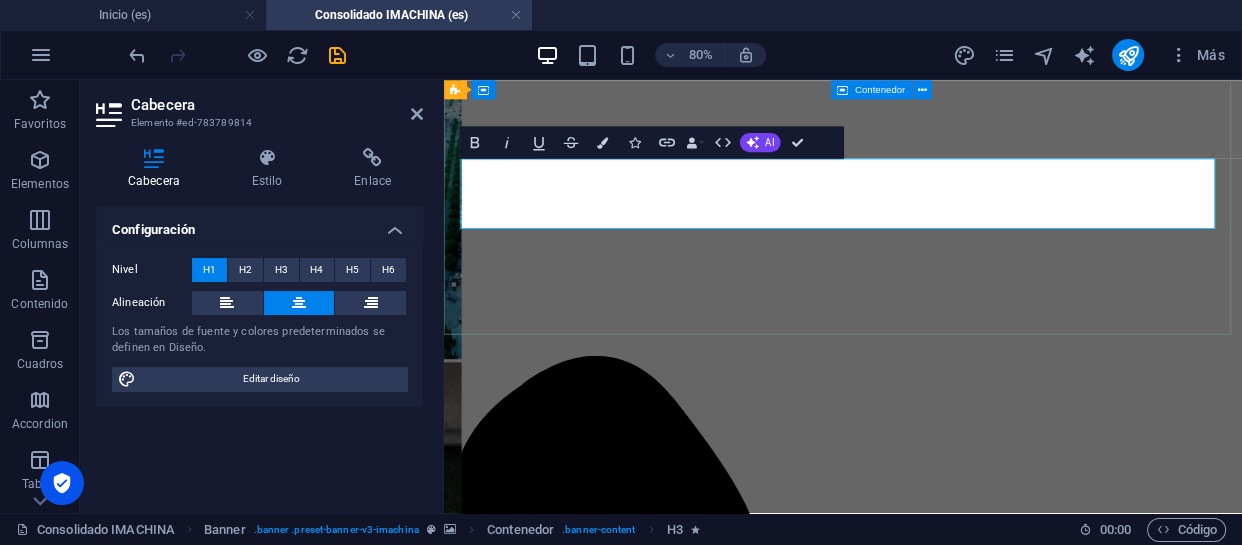 scroll, scrollTop: 203, scrollLeft: 0, axis: vertical 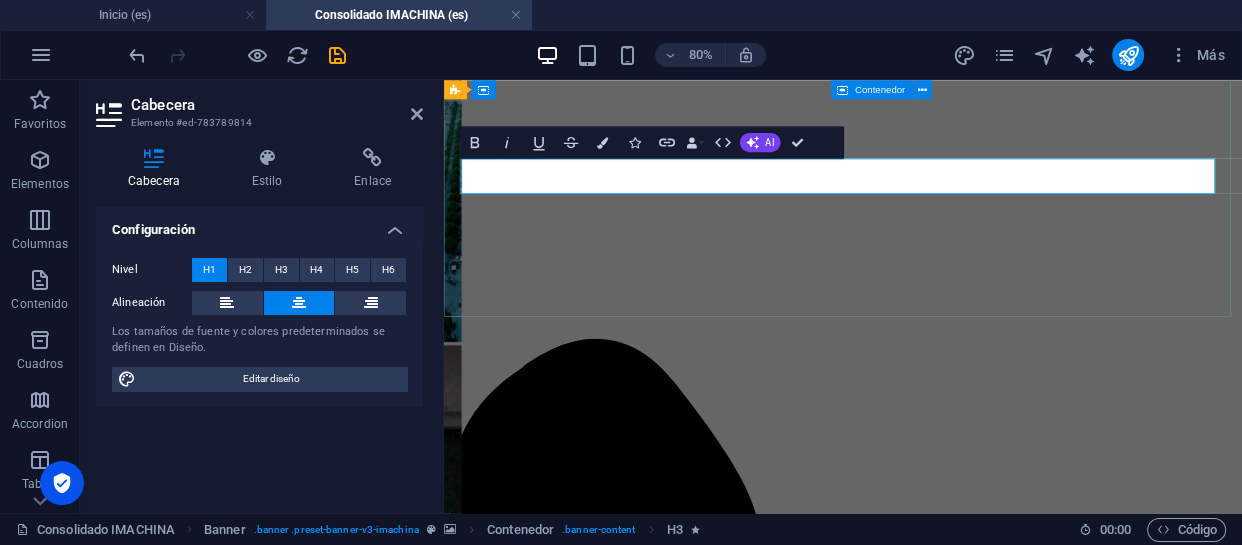 click on "Servicio Consolidado IMACHINA" at bounding box center (942, 7473) 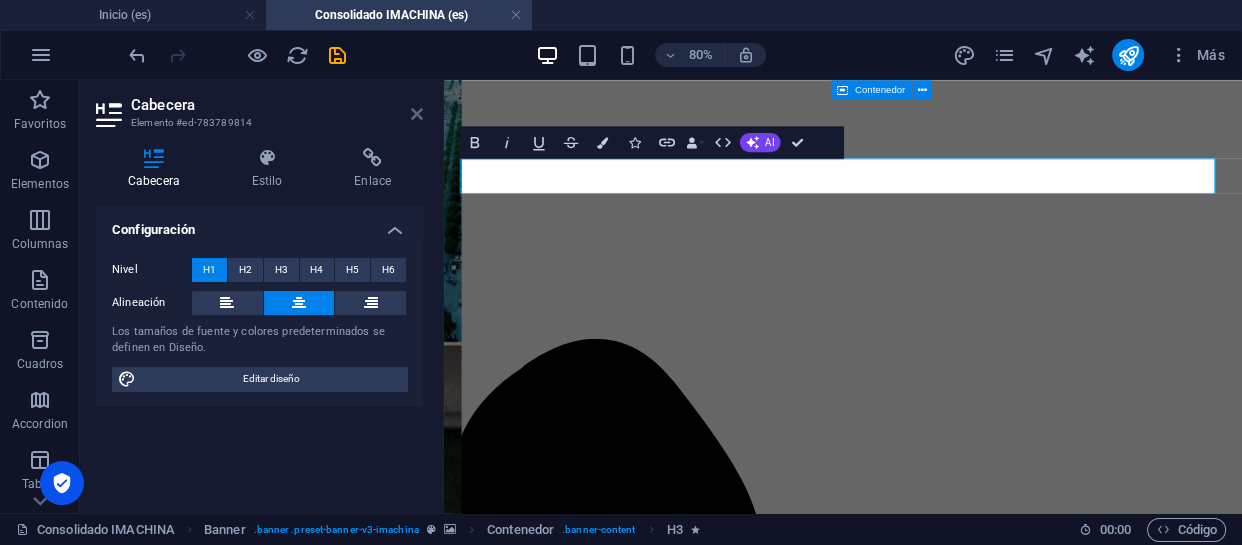 click at bounding box center [417, 114] 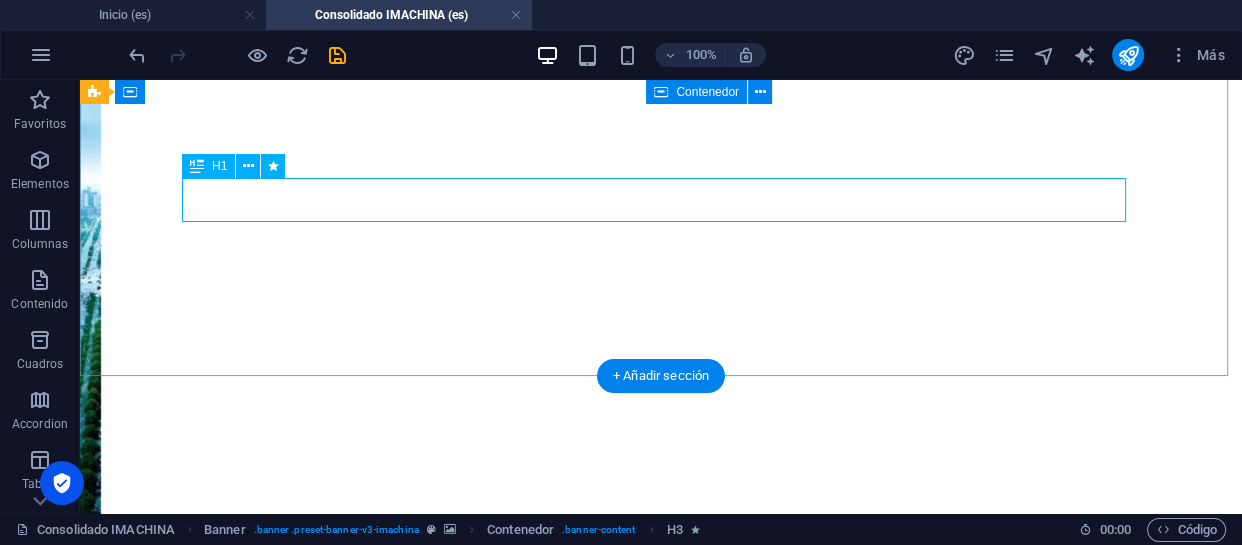 scroll, scrollTop: 0, scrollLeft: 0, axis: both 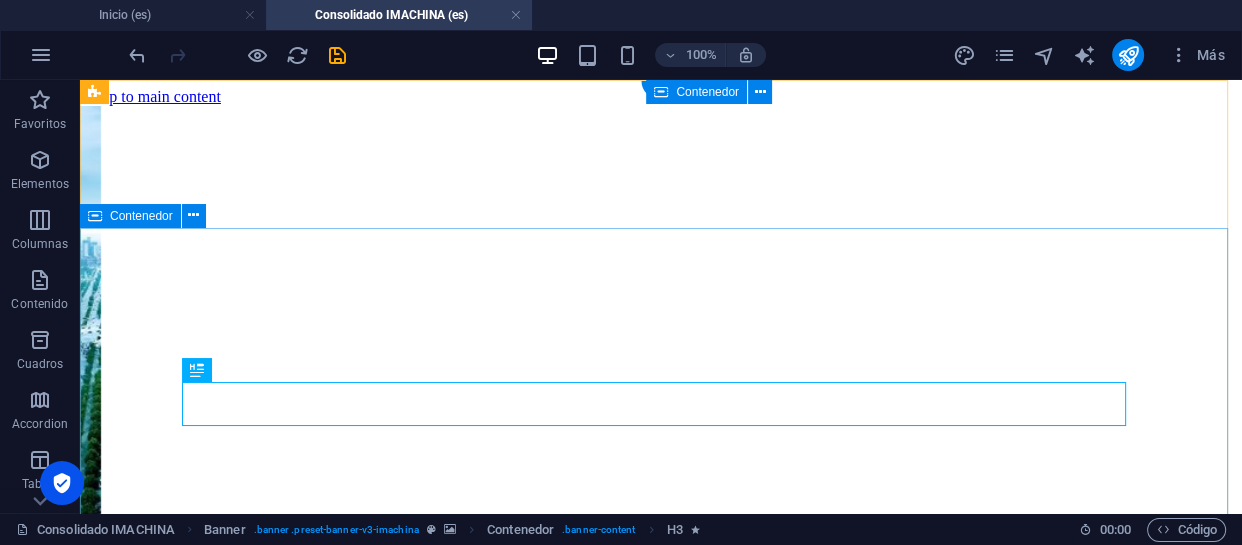 click on "Servicio Consolidado IMACHINA" at bounding box center (661, 8718) 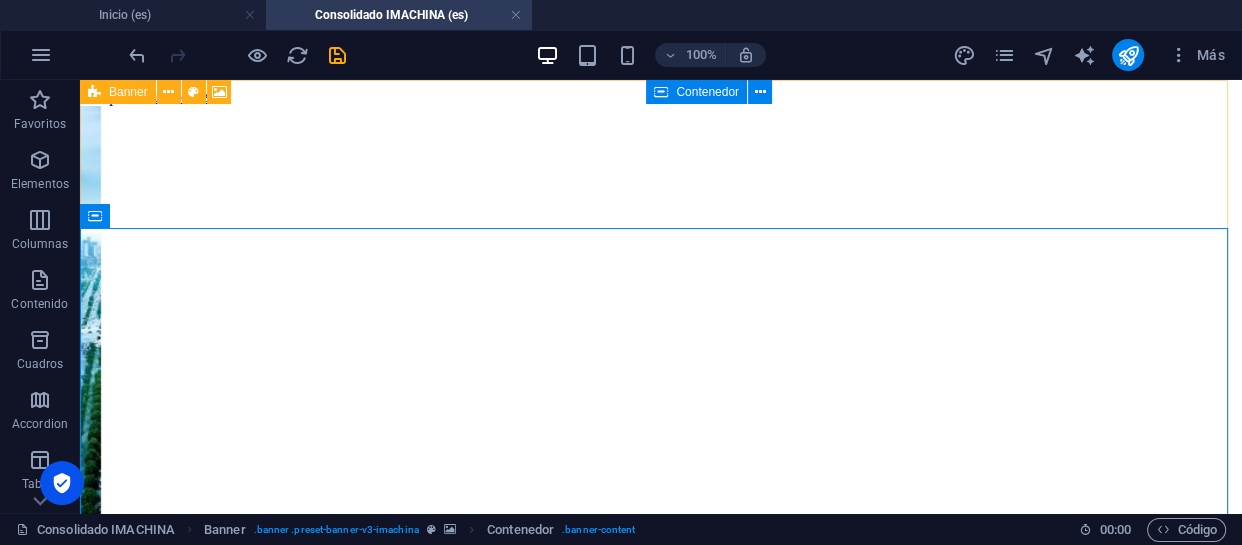 click on "Banner" at bounding box center [118, 92] 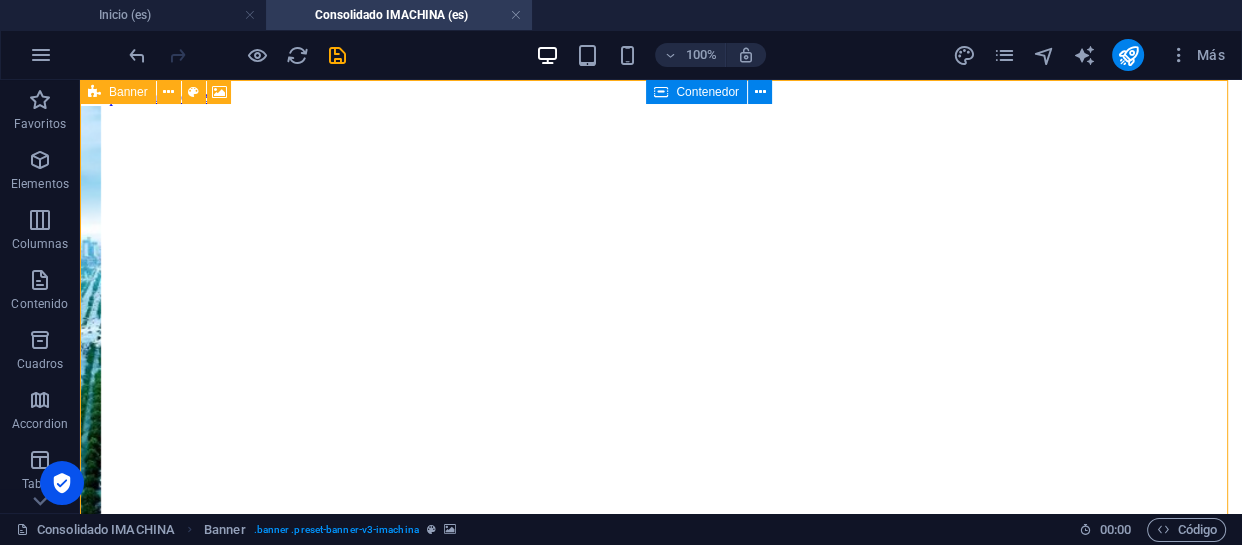 click on "Banner" at bounding box center [118, 92] 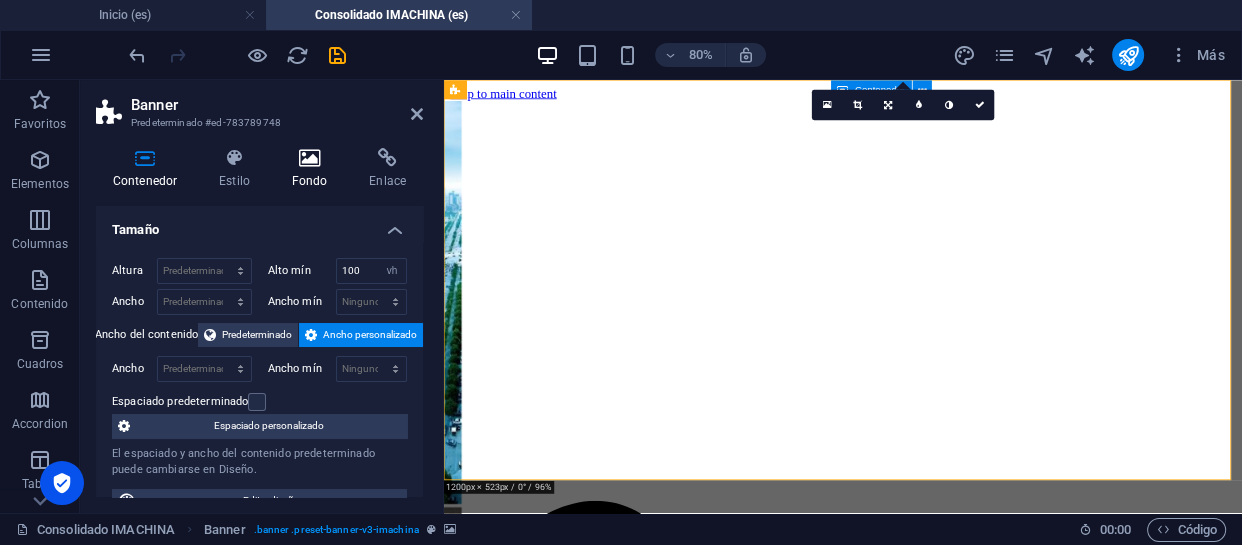 click at bounding box center [310, 158] 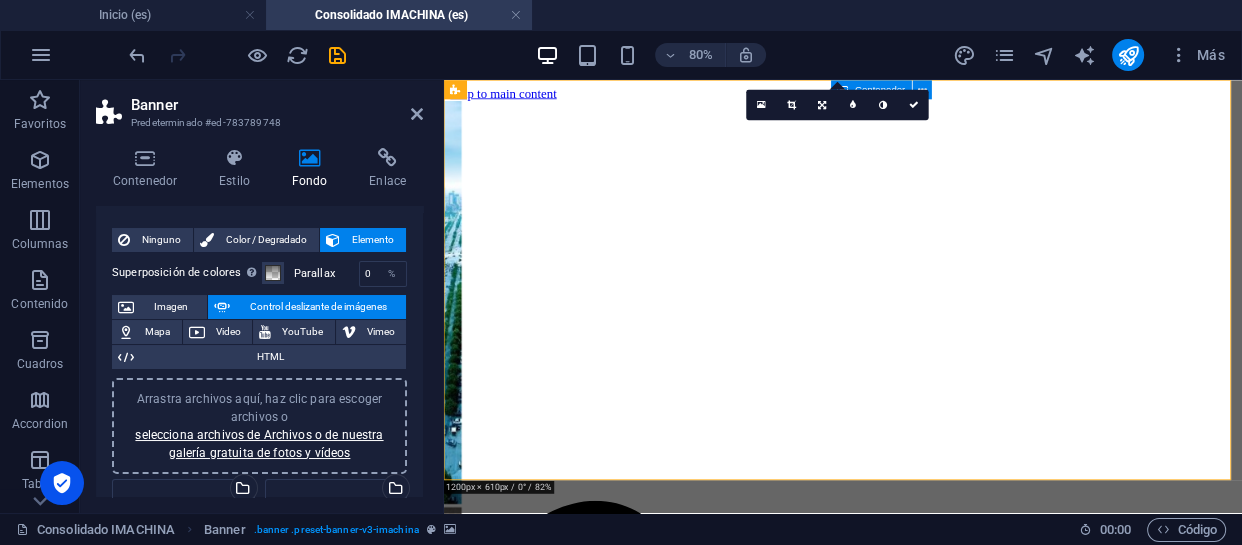 scroll, scrollTop: 0, scrollLeft: 0, axis: both 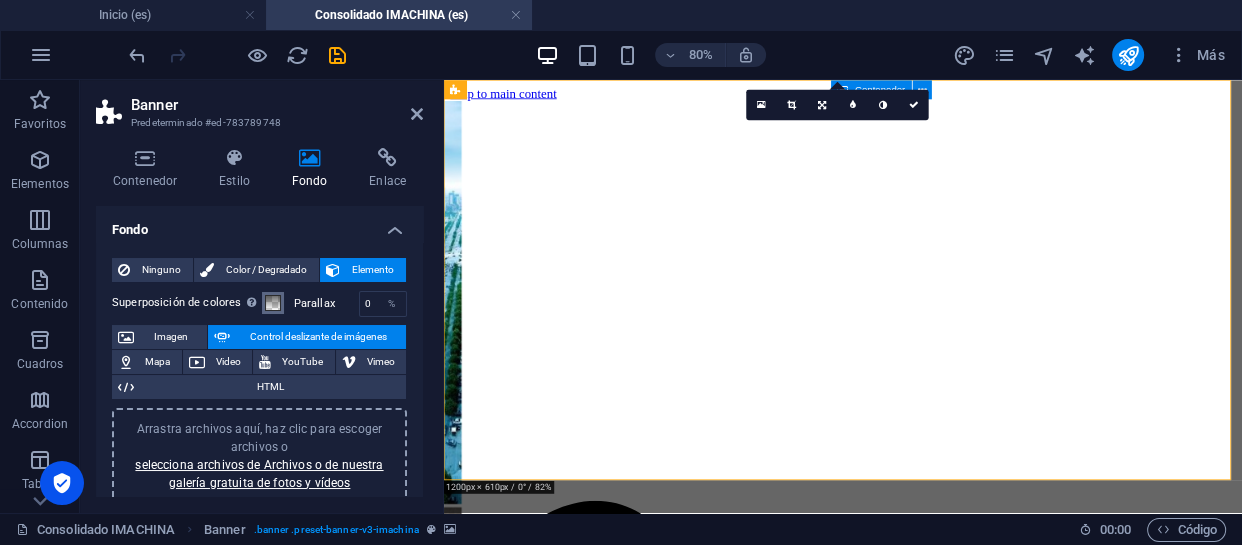 click at bounding box center [273, 303] 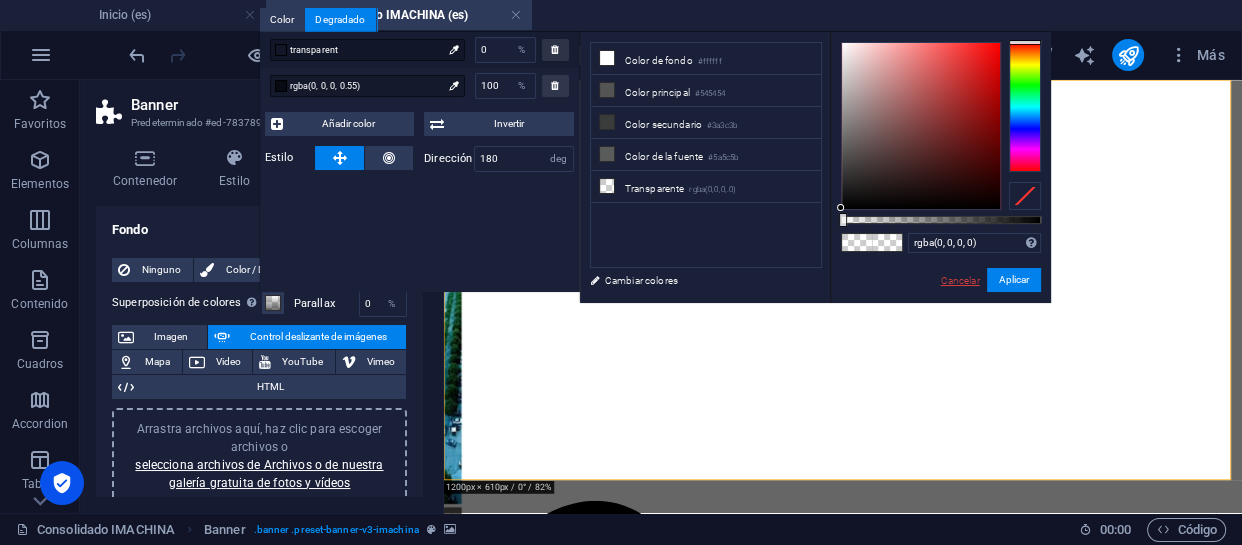 click on "Cancelar" at bounding box center (960, 280) 